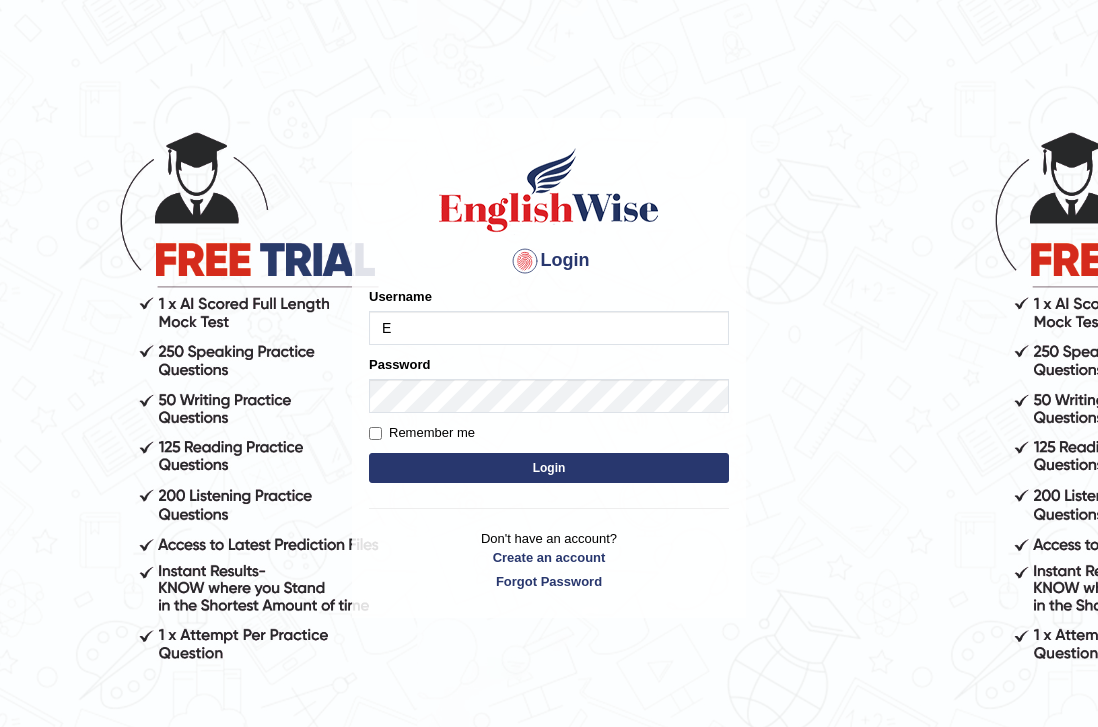 scroll, scrollTop: 0, scrollLeft: 0, axis: both 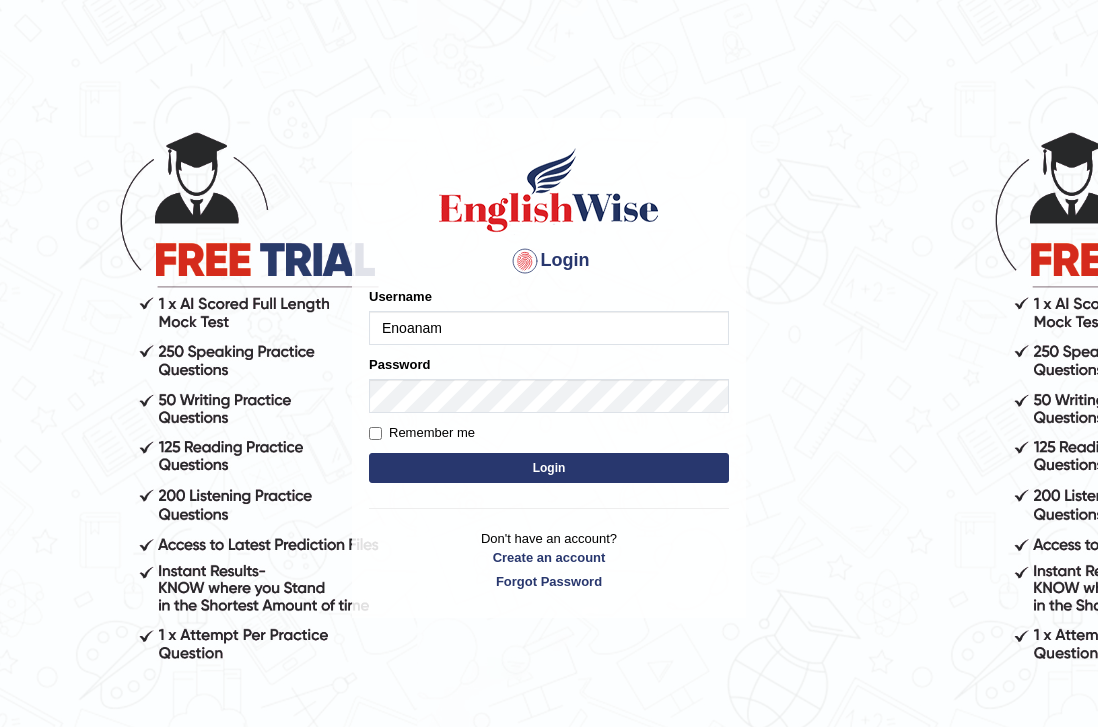 type on "Enoanam" 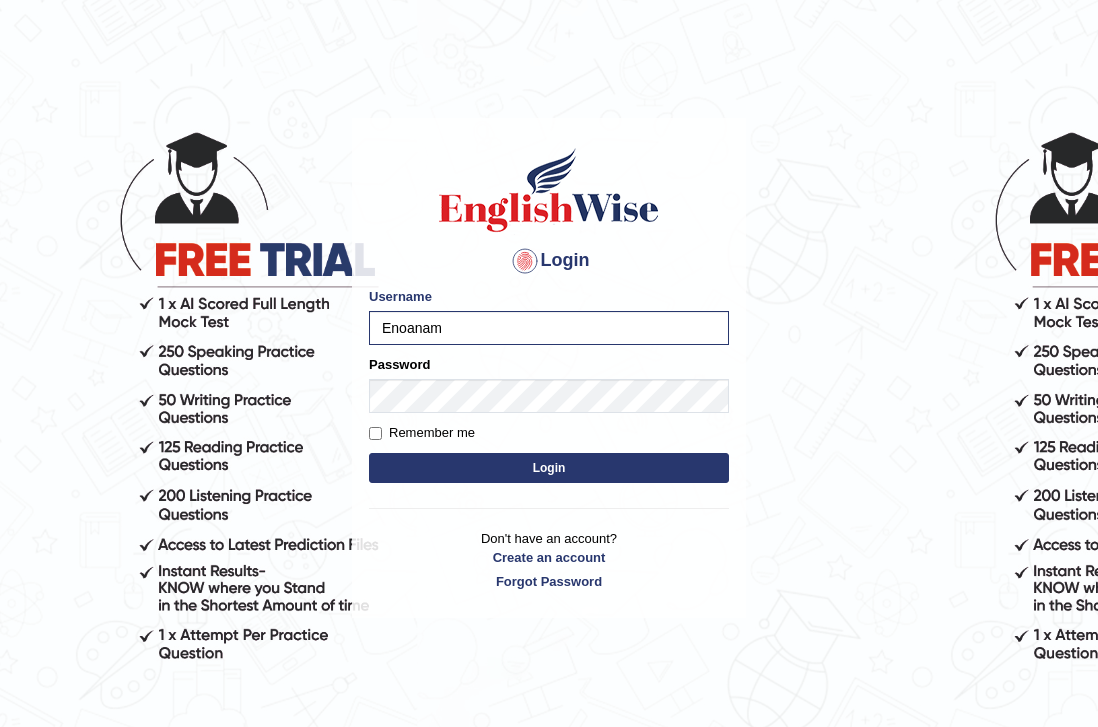 click on "Login" at bounding box center [549, 468] 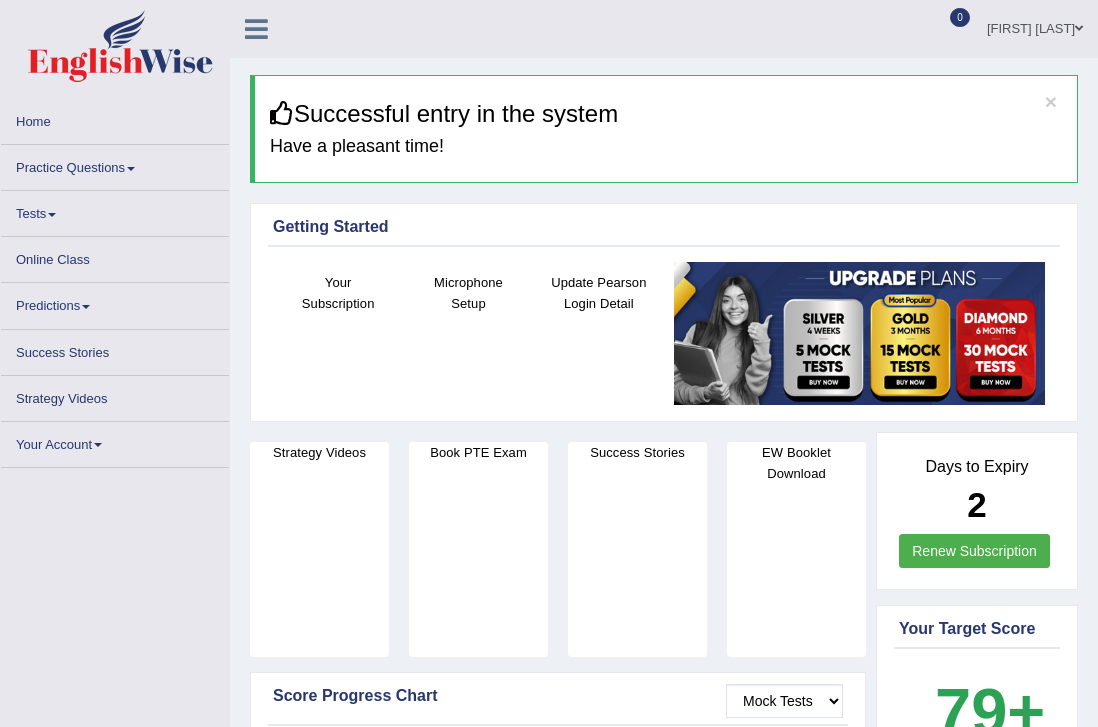 scroll, scrollTop: 0, scrollLeft: 0, axis: both 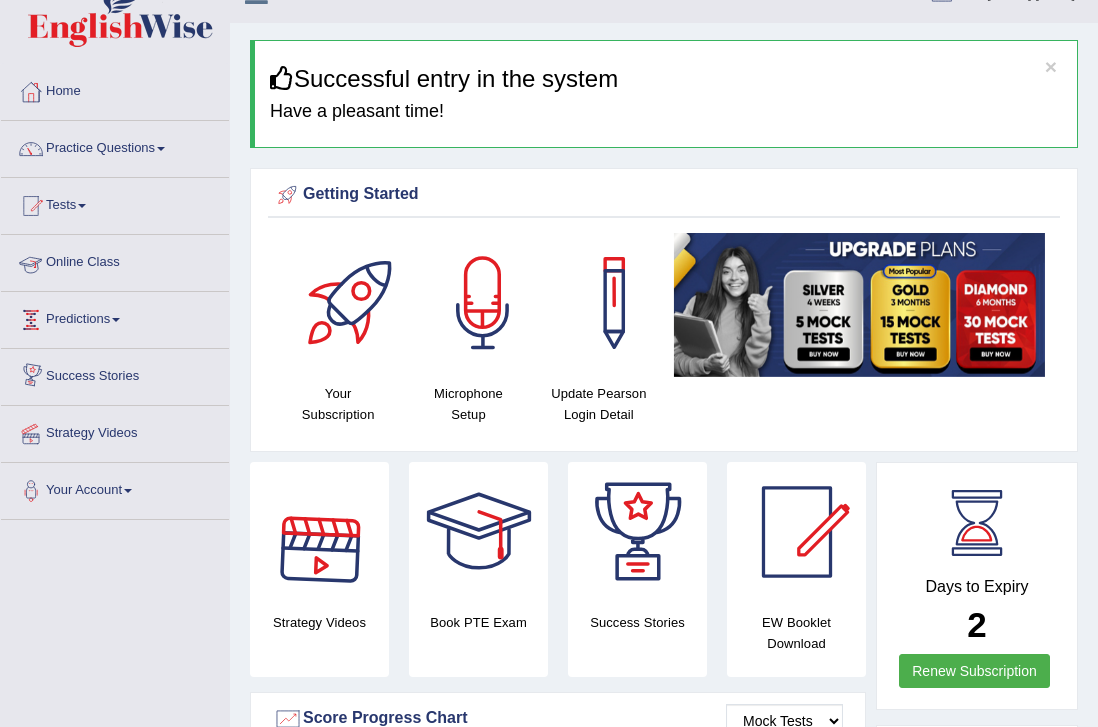 click on "Online Class" at bounding box center [115, 260] 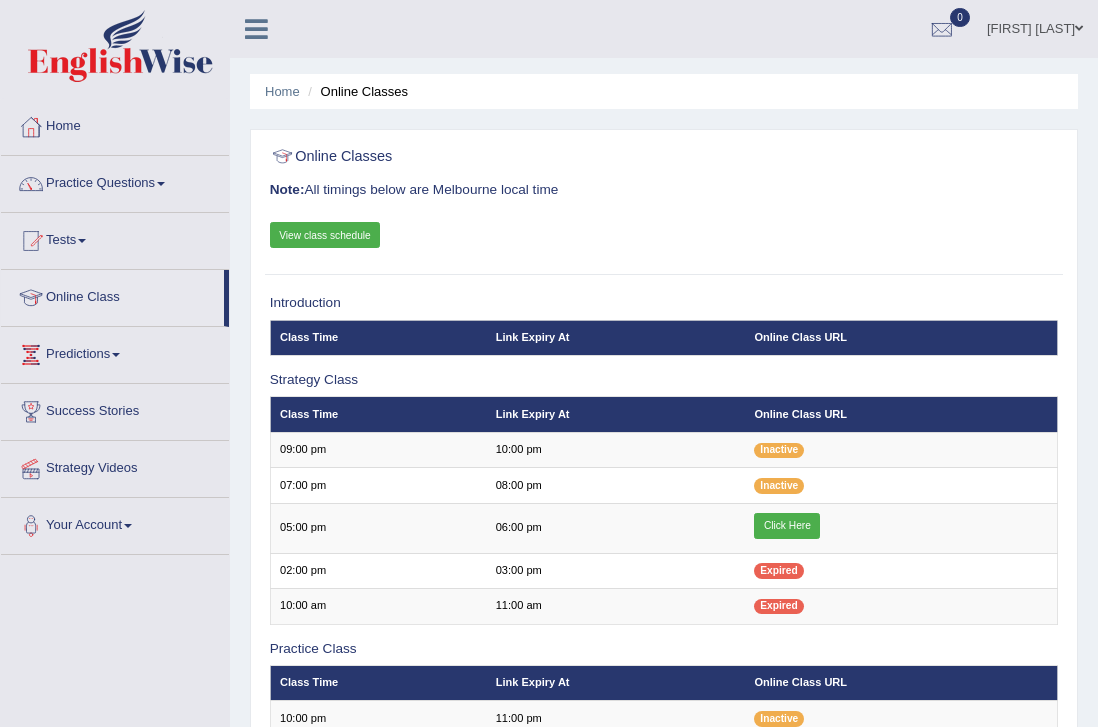 scroll, scrollTop: 0, scrollLeft: 0, axis: both 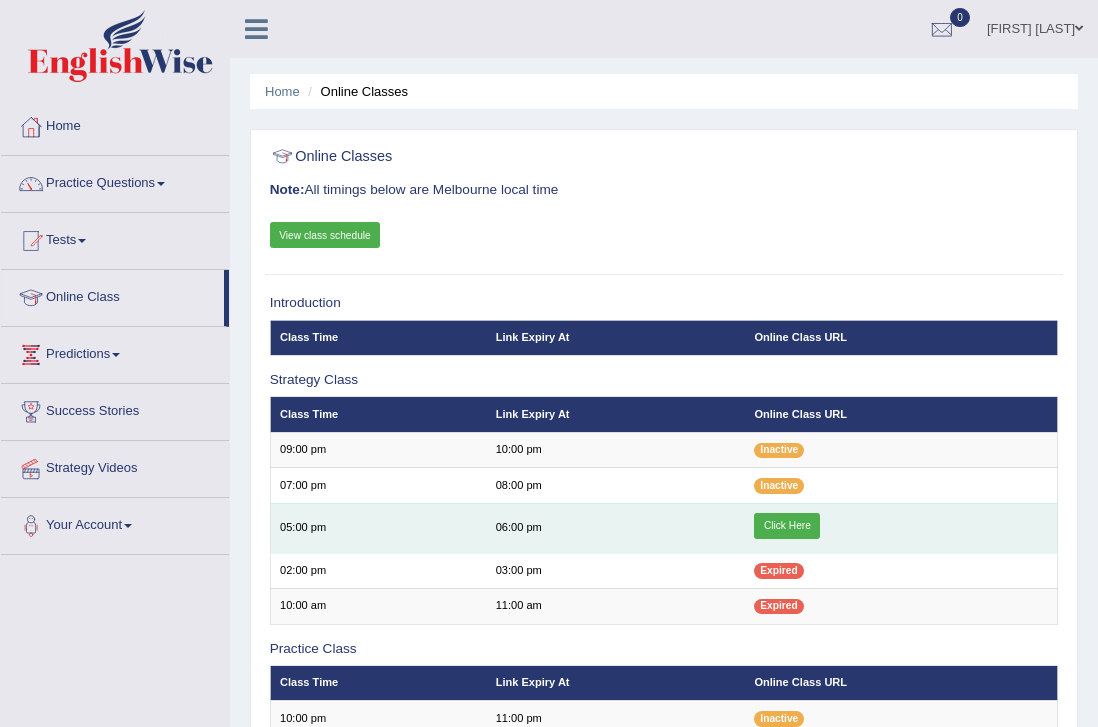 click on "Click Here" at bounding box center (787, 526) 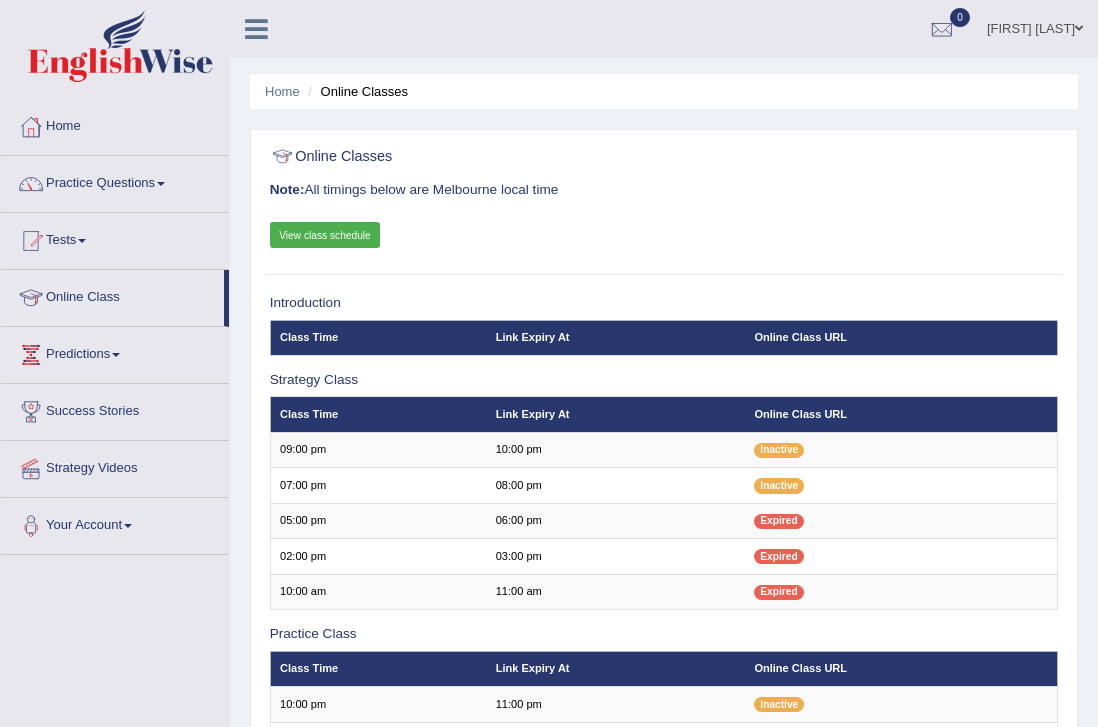 scroll, scrollTop: 0, scrollLeft: 0, axis: both 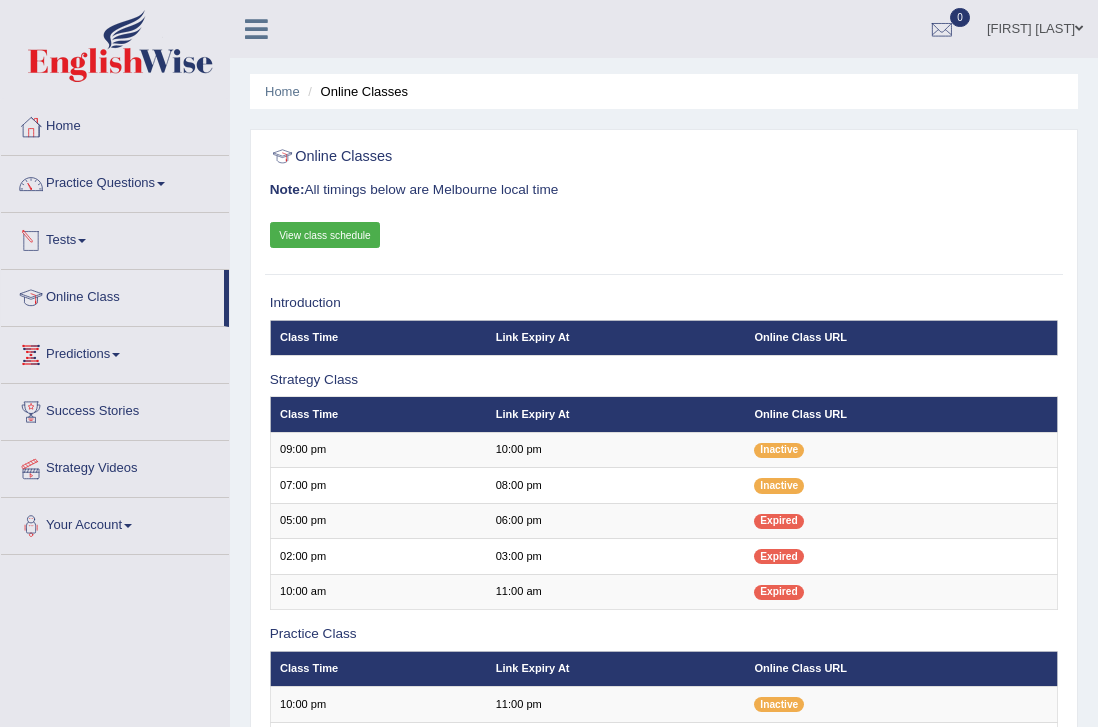 click on "Practice Questions" at bounding box center [115, 181] 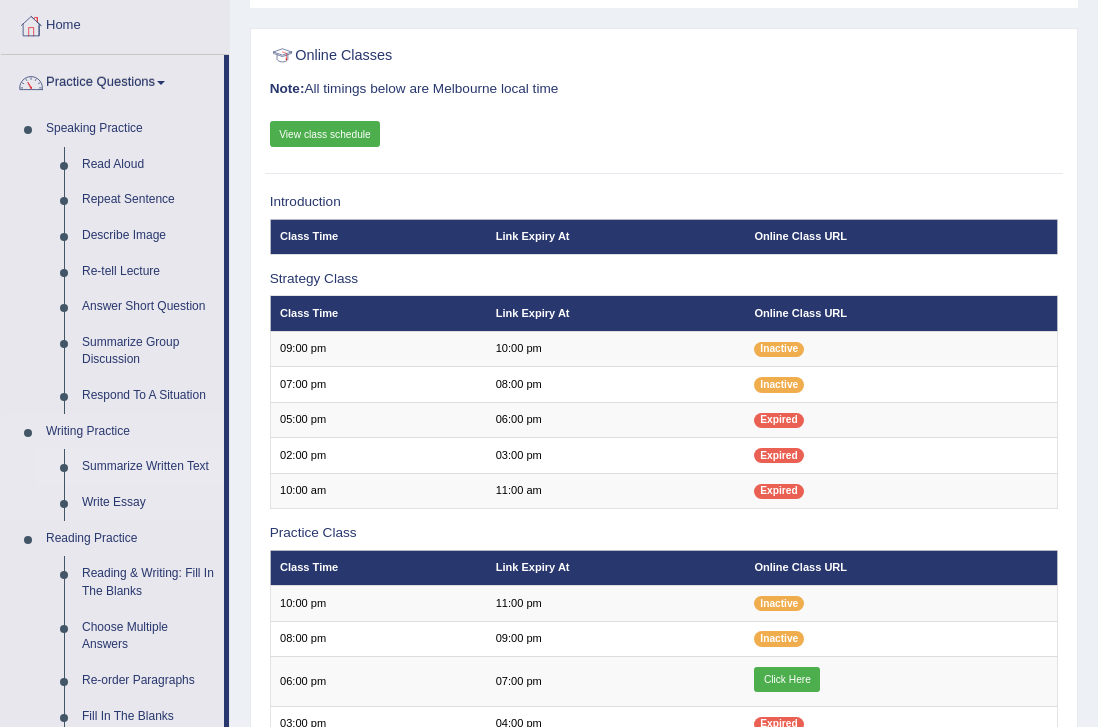 scroll, scrollTop: 0, scrollLeft: 0, axis: both 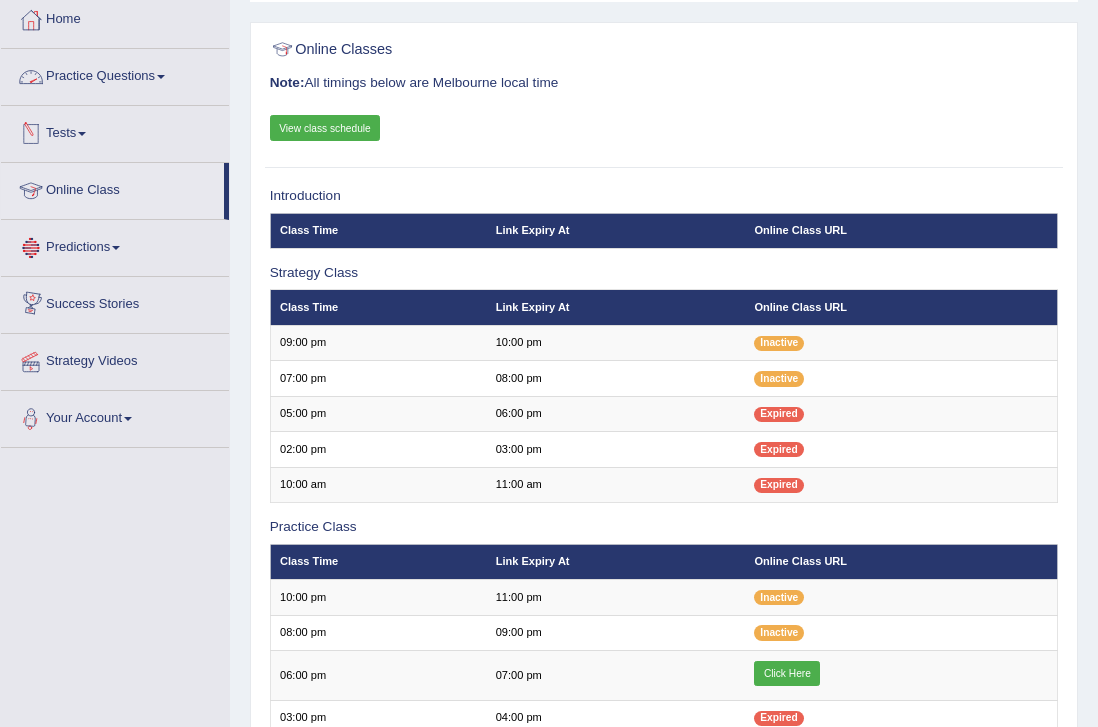 click on "Practice Questions" at bounding box center [115, 74] 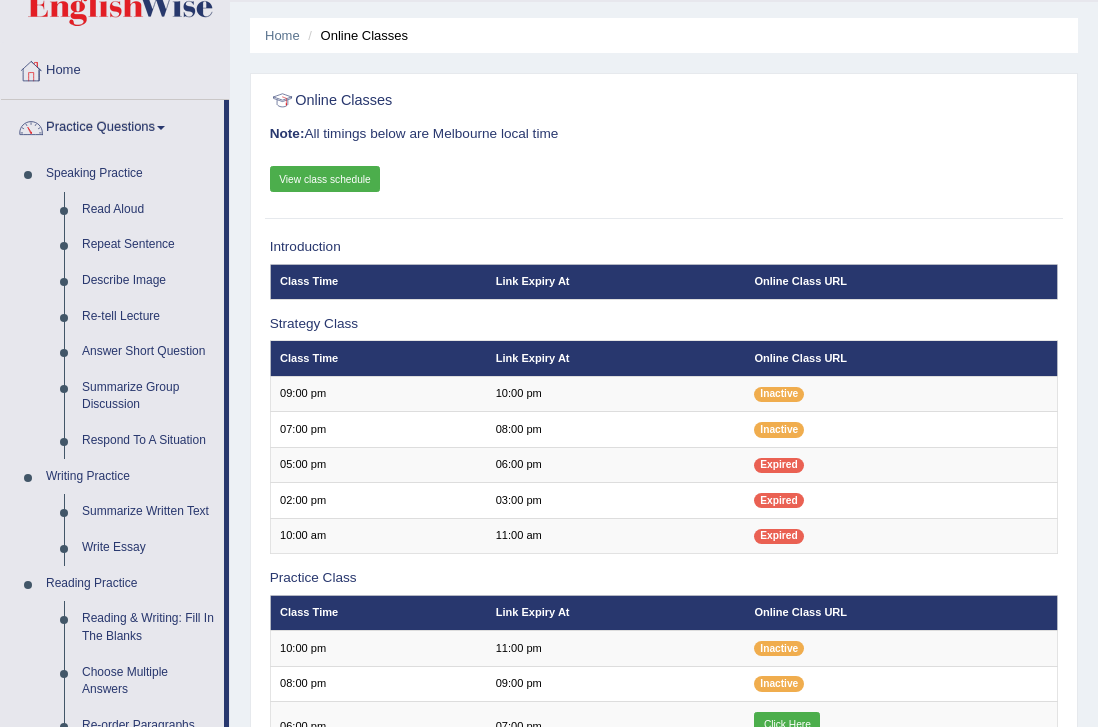 scroll, scrollTop: 51, scrollLeft: 0, axis: vertical 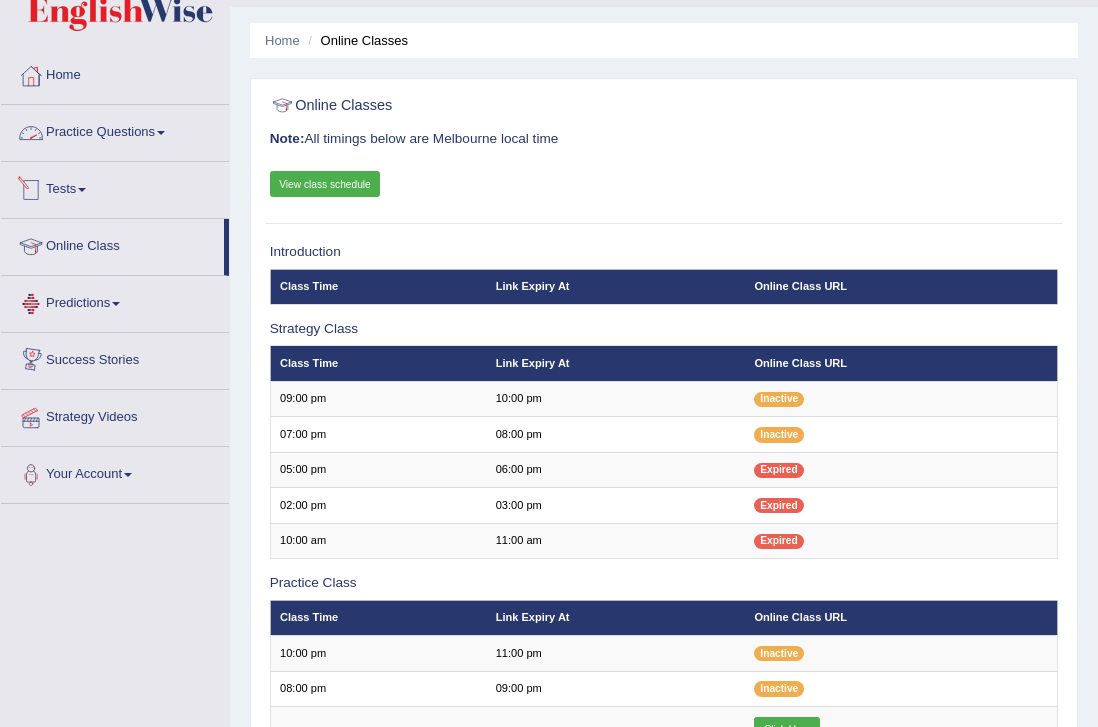 click on "Practice Questions" at bounding box center [115, 130] 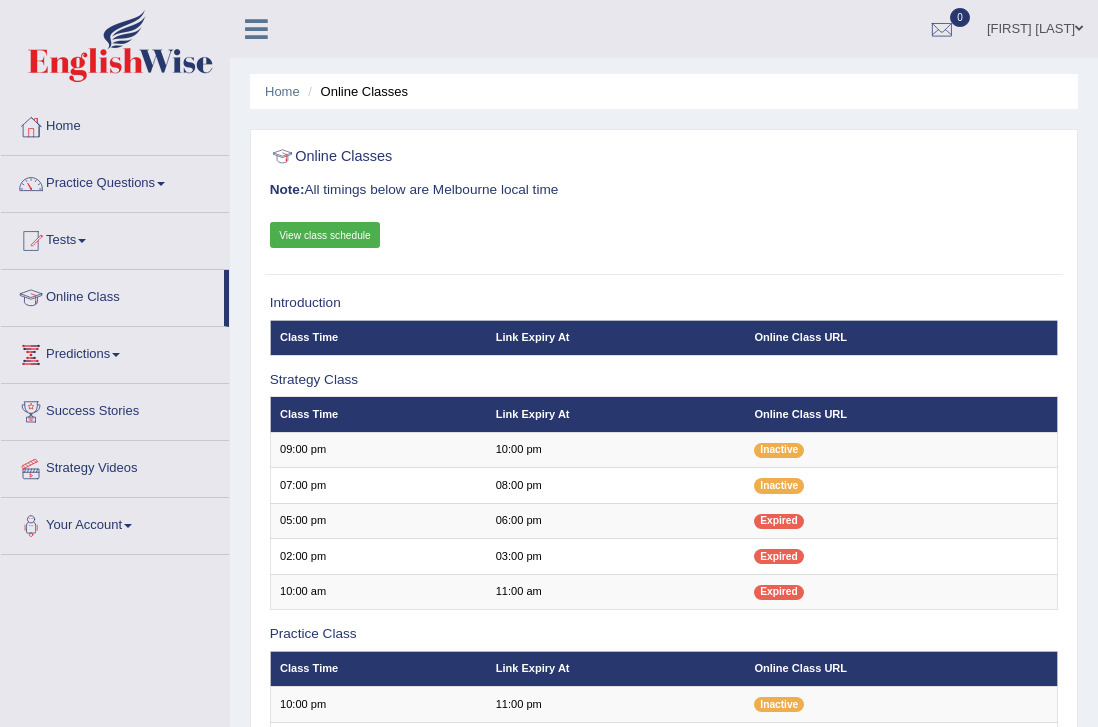 scroll, scrollTop: 51, scrollLeft: 0, axis: vertical 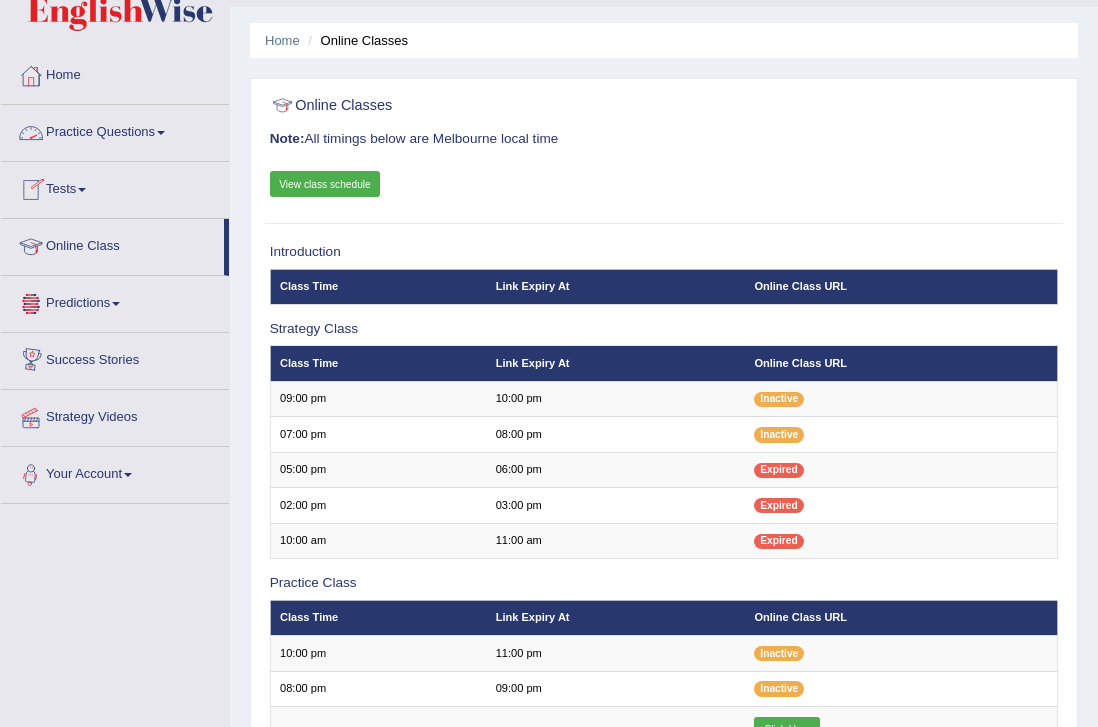 click on "Practice Questions" at bounding box center (115, 130) 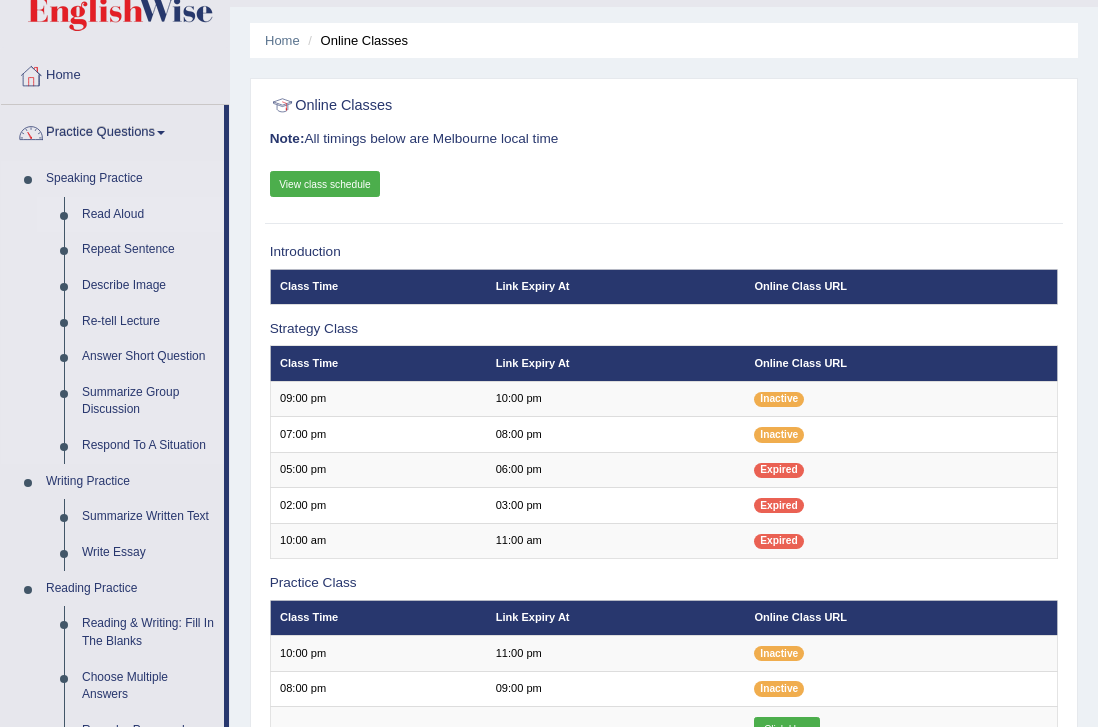 click on "Read Aloud" at bounding box center [148, 215] 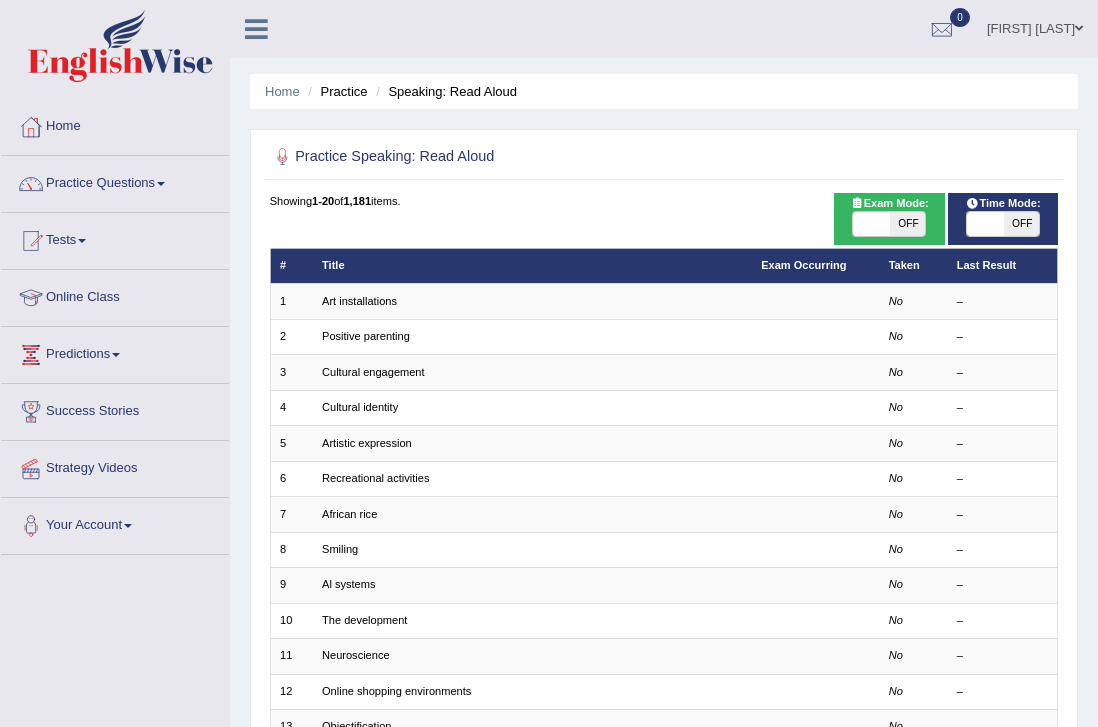 scroll, scrollTop: 0, scrollLeft: 0, axis: both 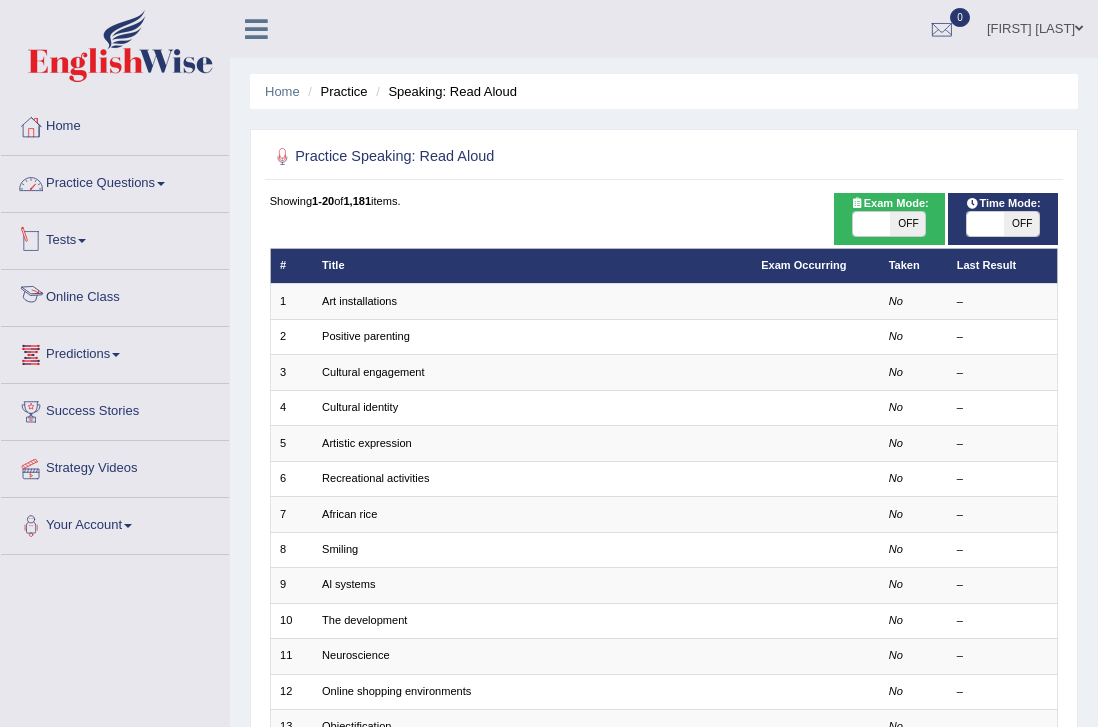 click on "Practice Questions" at bounding box center (115, 181) 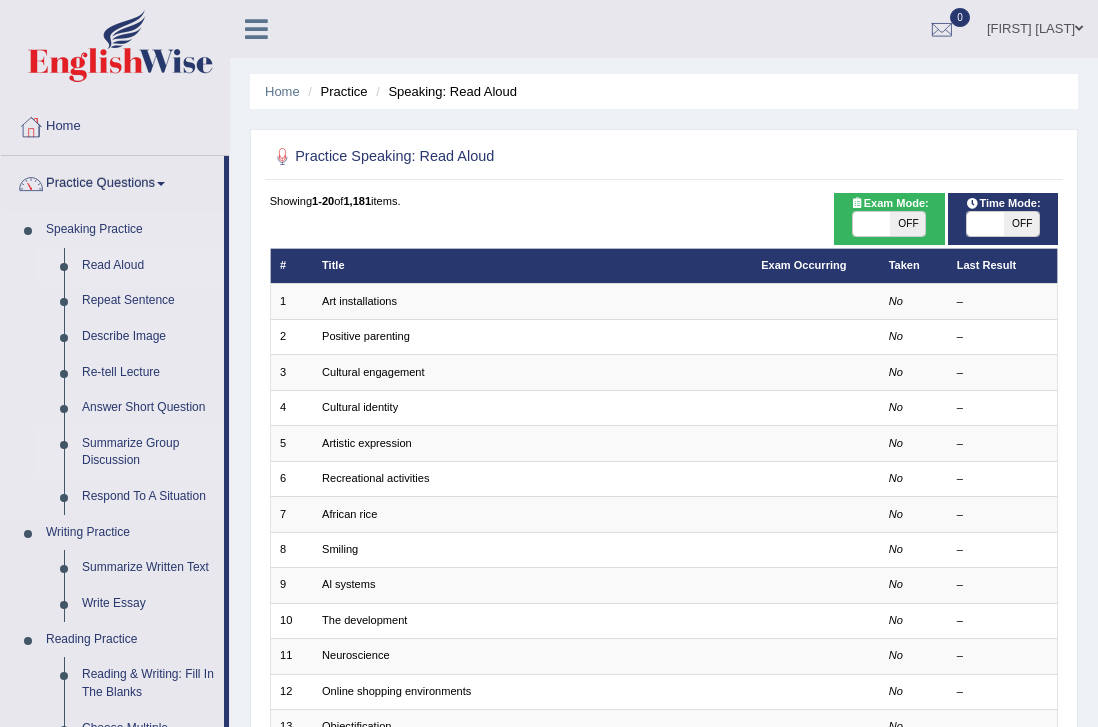 click on "Summarize Group Discussion" at bounding box center [148, 452] 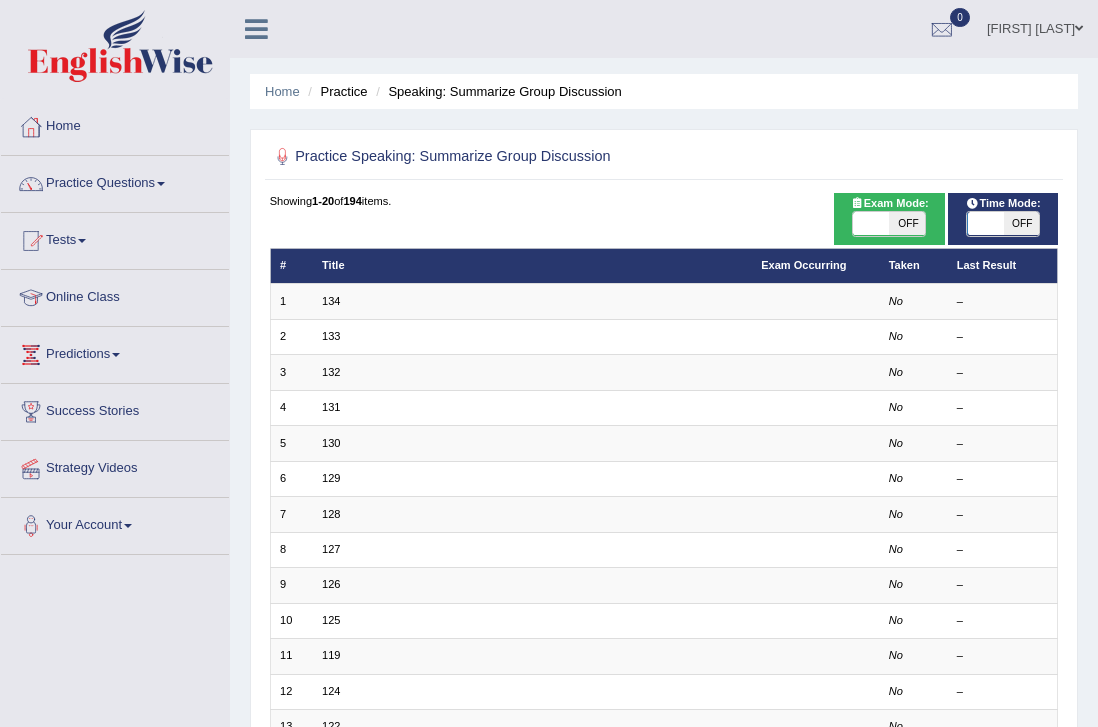 scroll, scrollTop: 0, scrollLeft: 0, axis: both 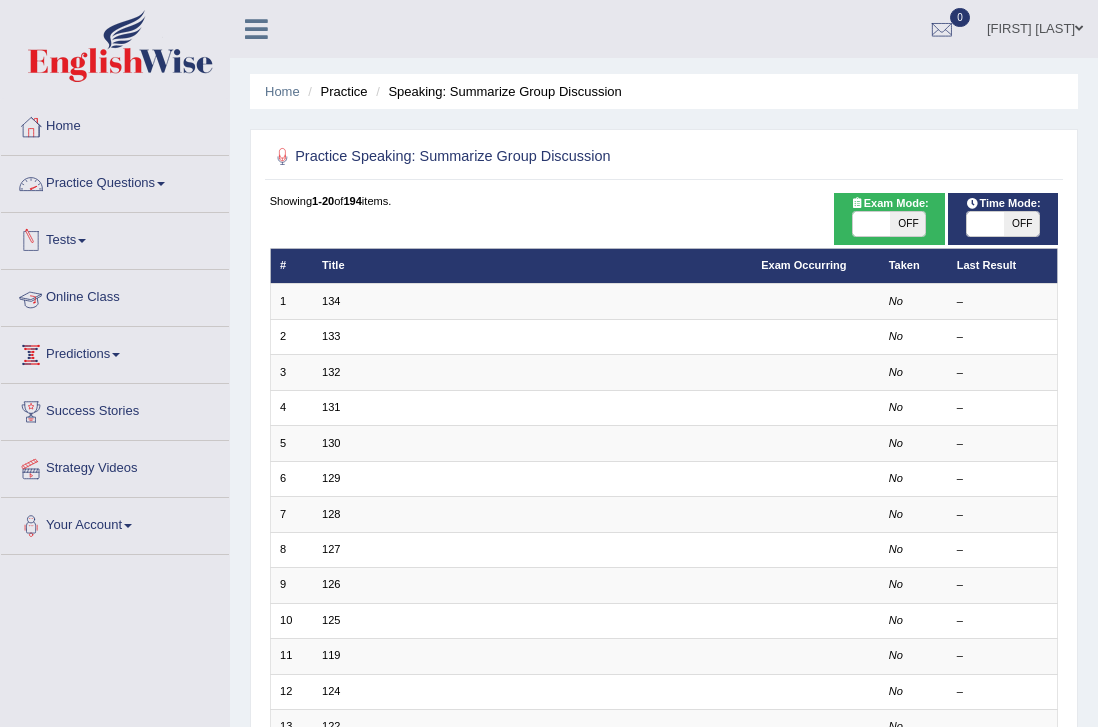 click on "Practice Questions" at bounding box center (115, 181) 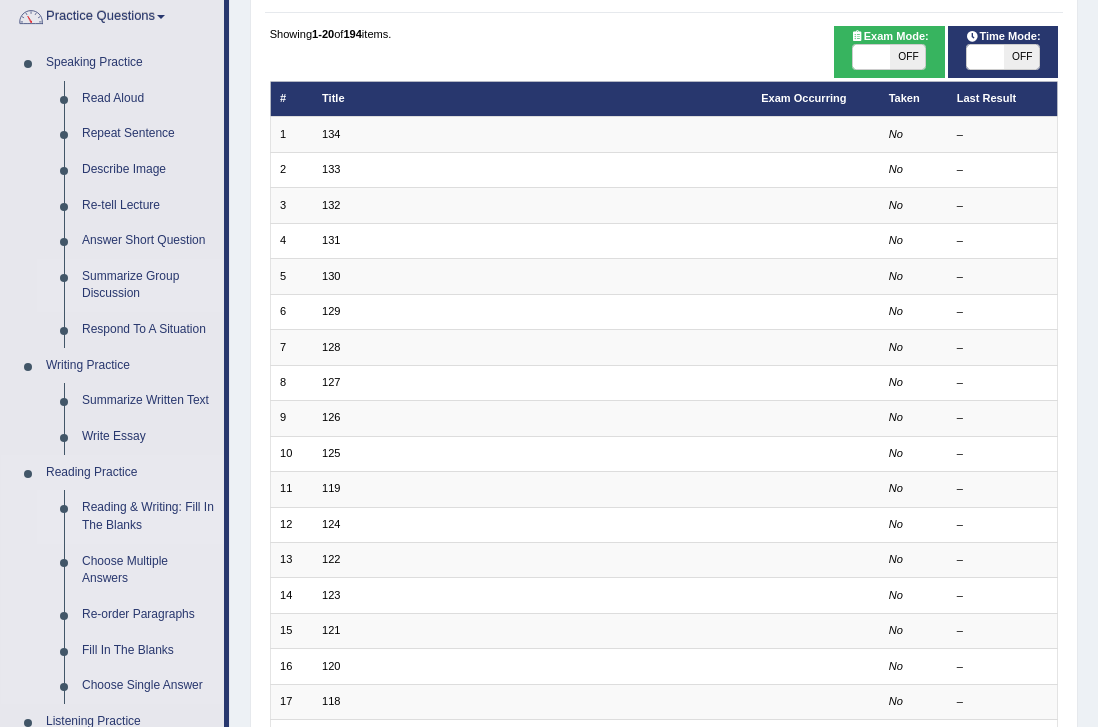 scroll, scrollTop: 156, scrollLeft: 0, axis: vertical 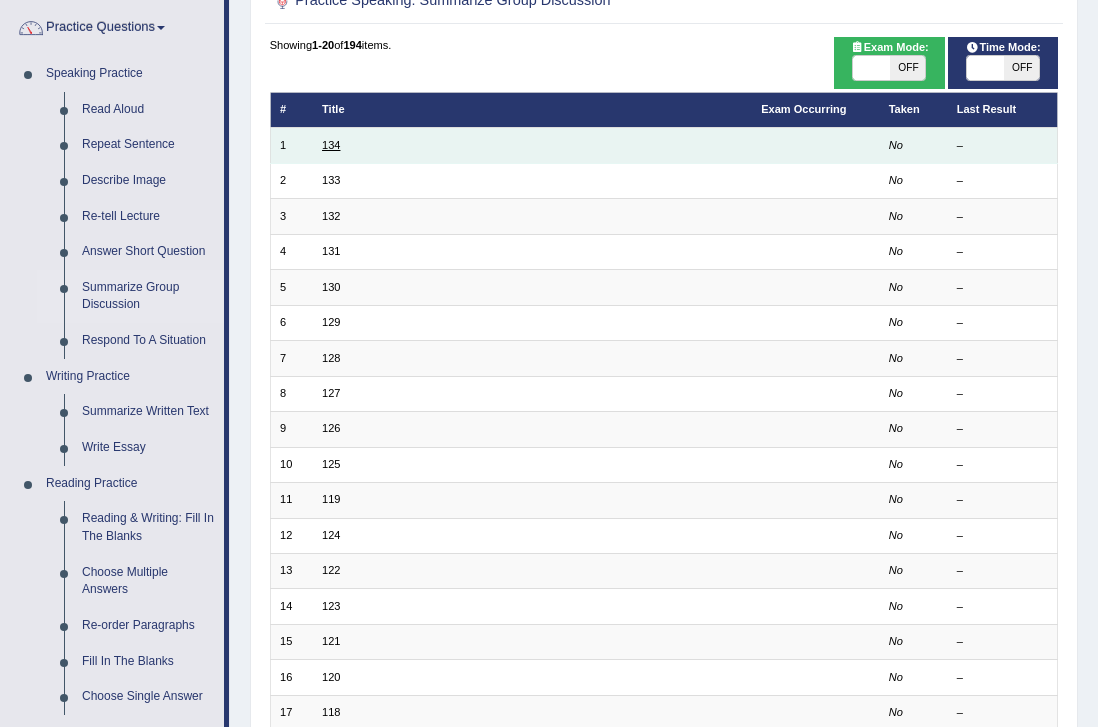 click on "134" at bounding box center (331, 145) 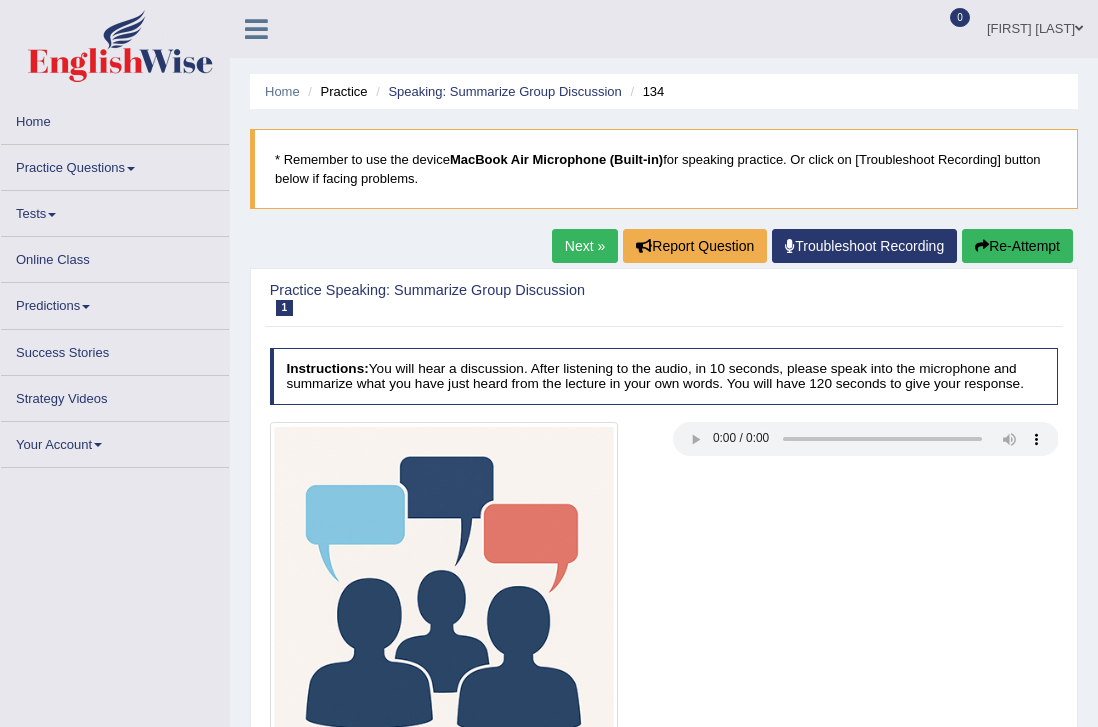 scroll, scrollTop: 0, scrollLeft: 0, axis: both 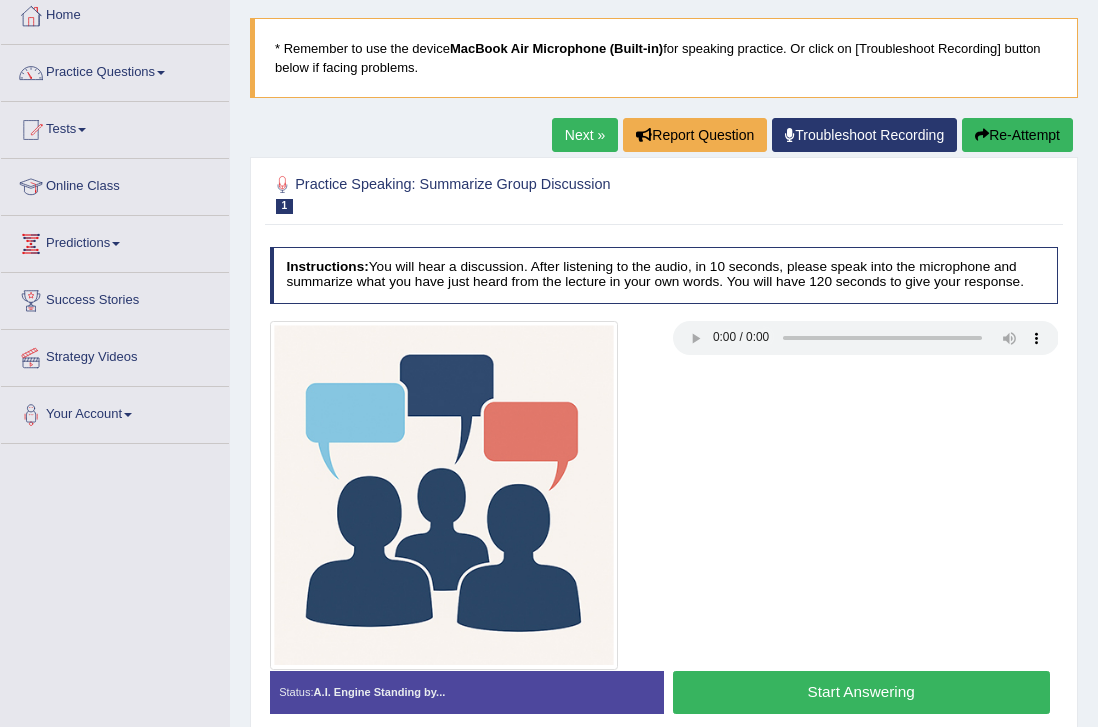 click on "Start Answering" at bounding box center [861, 692] 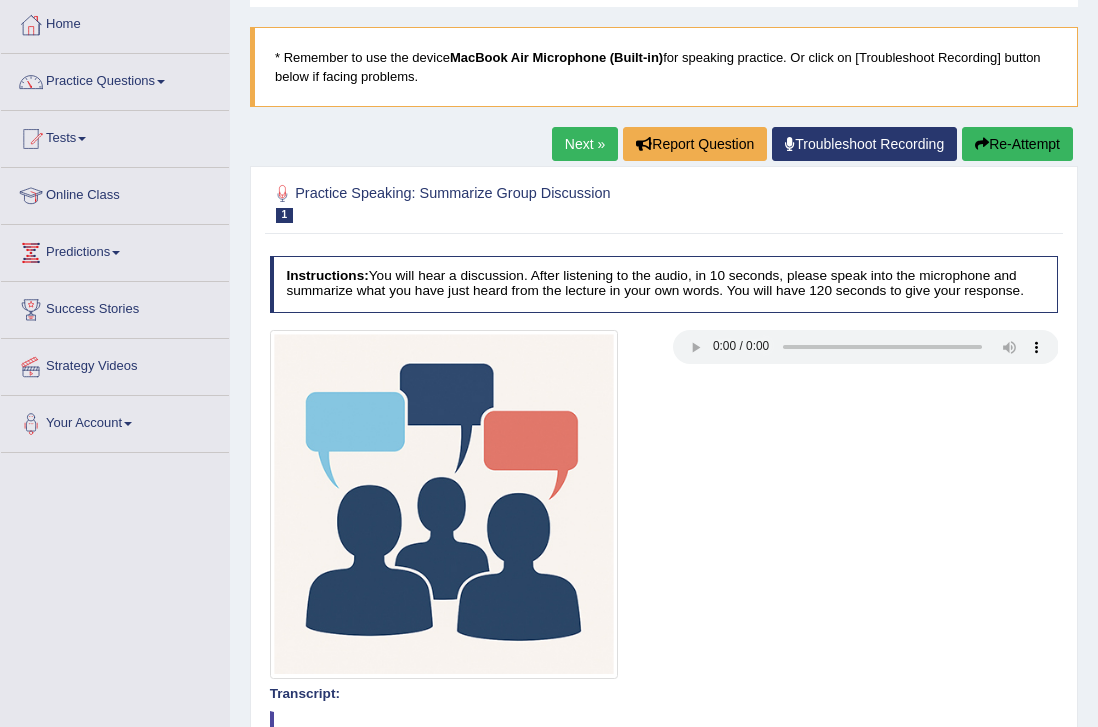 scroll, scrollTop: 92, scrollLeft: 0, axis: vertical 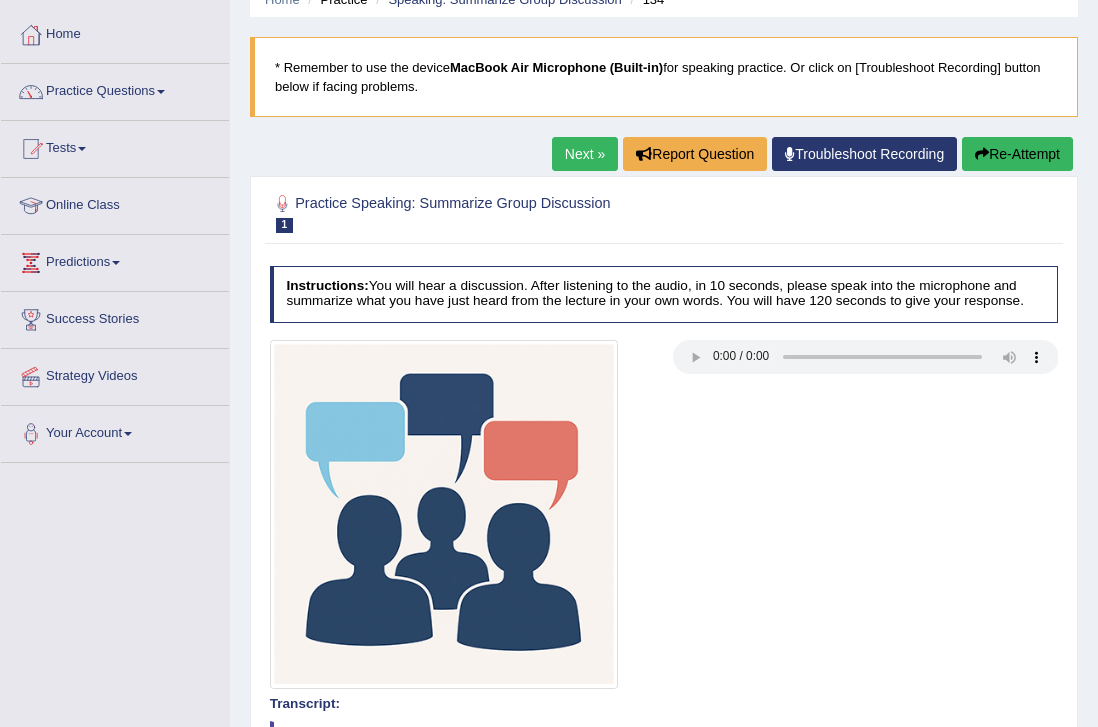 click on "Next »" at bounding box center (585, 154) 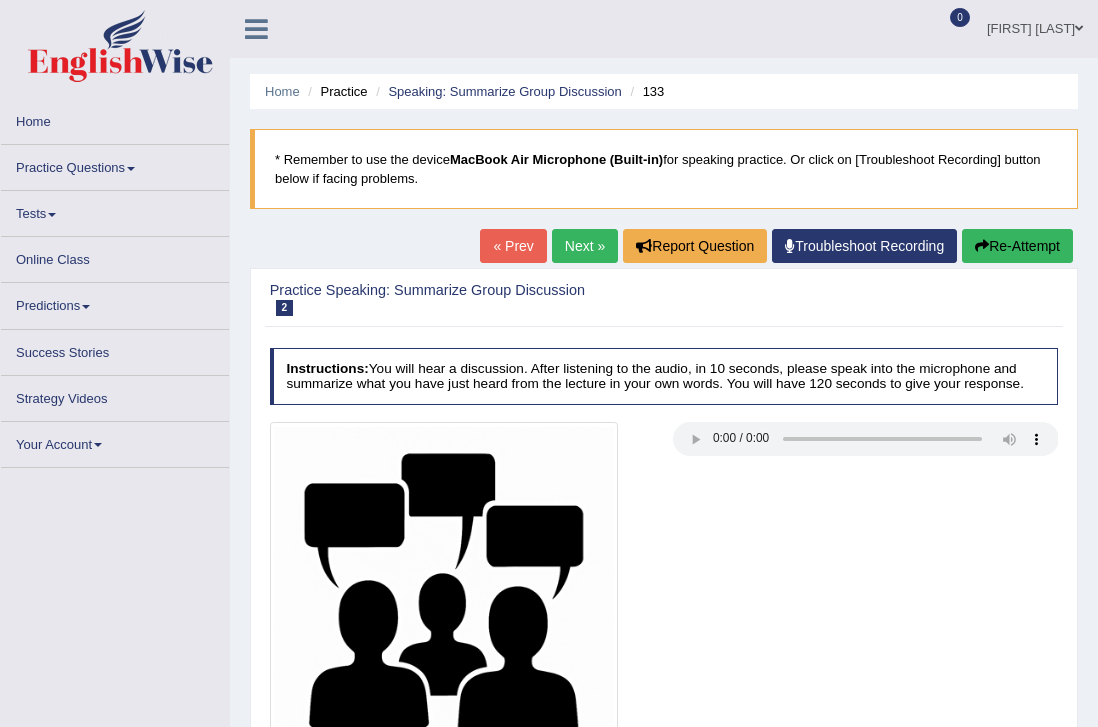 scroll, scrollTop: 0, scrollLeft: 0, axis: both 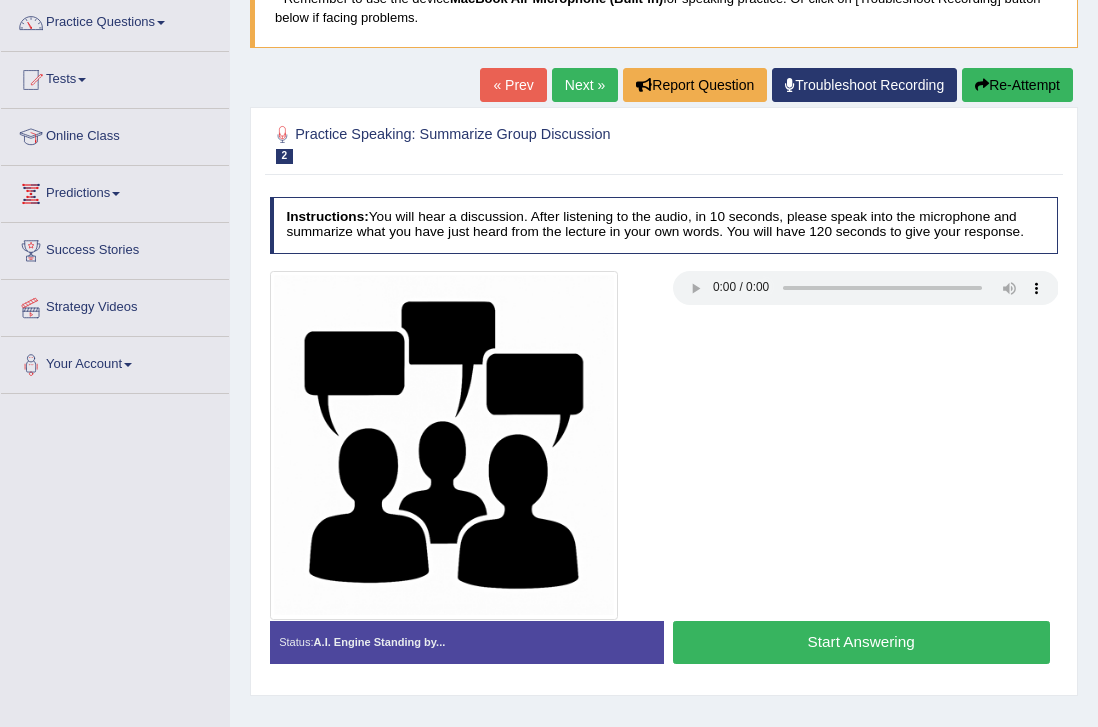 click on "Start Answering" at bounding box center (861, 642) 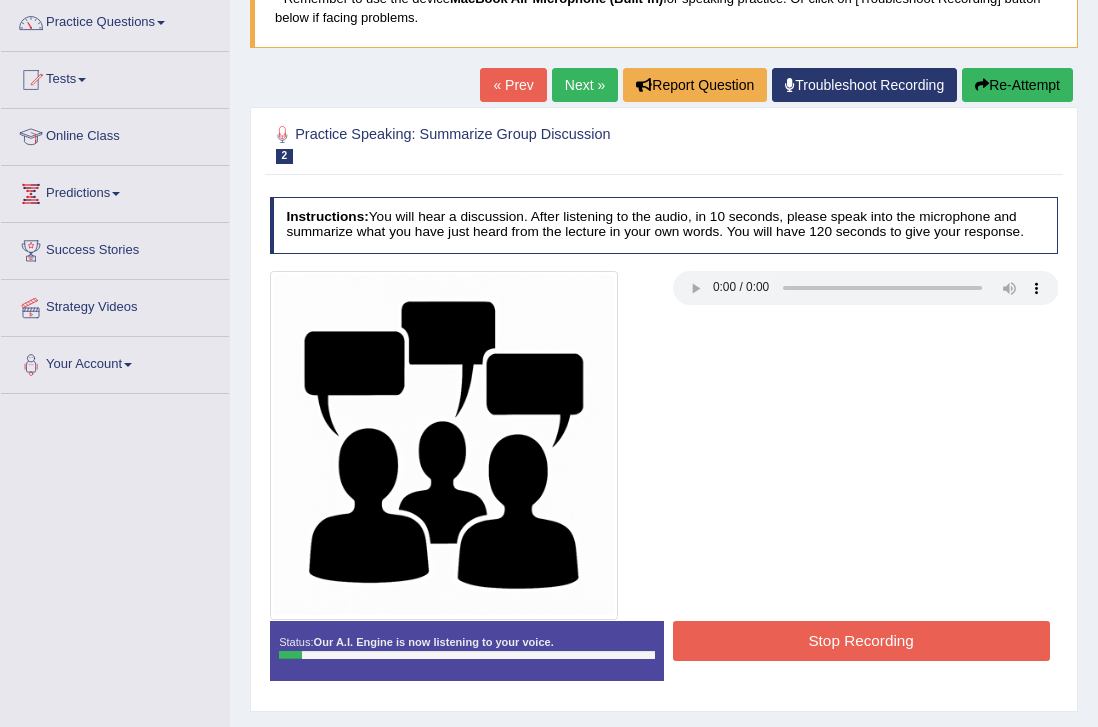 click on "Stop Recording" at bounding box center [861, 640] 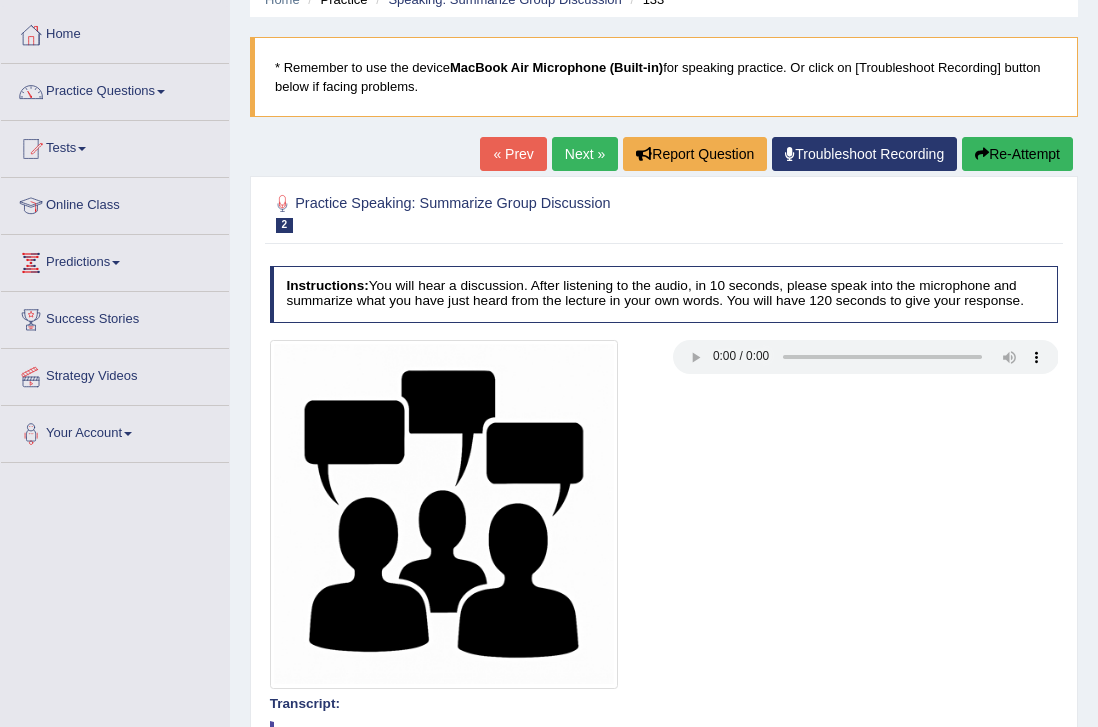 scroll, scrollTop: 0, scrollLeft: 0, axis: both 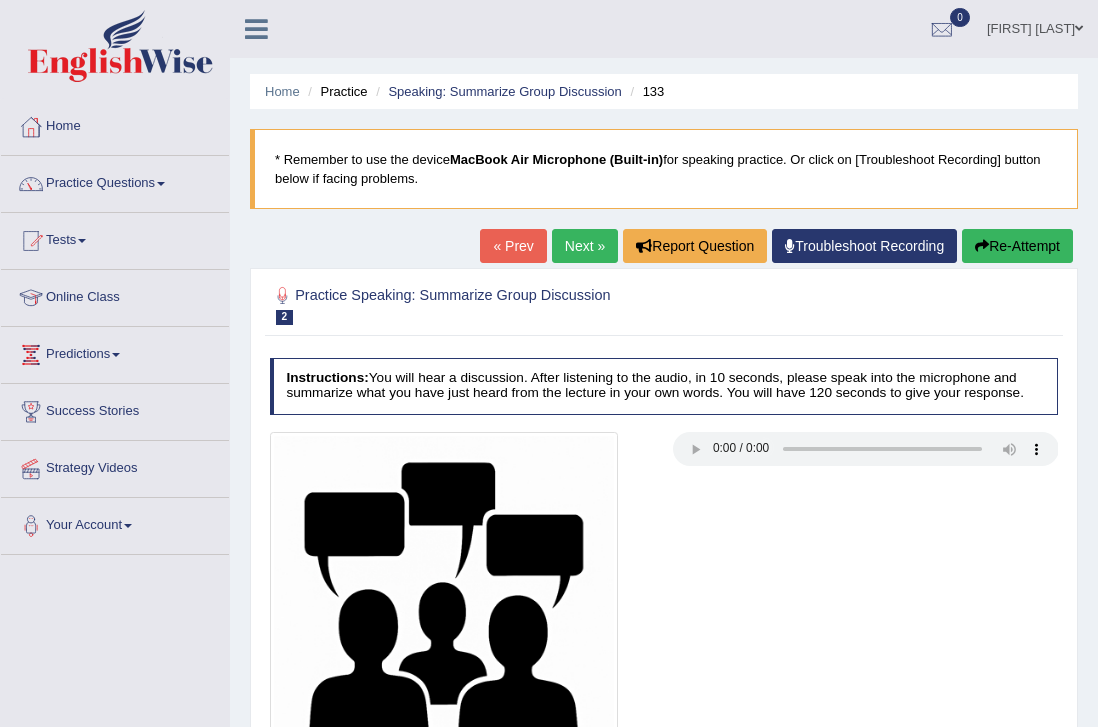 click on "Re-Attempt" at bounding box center [1017, 246] 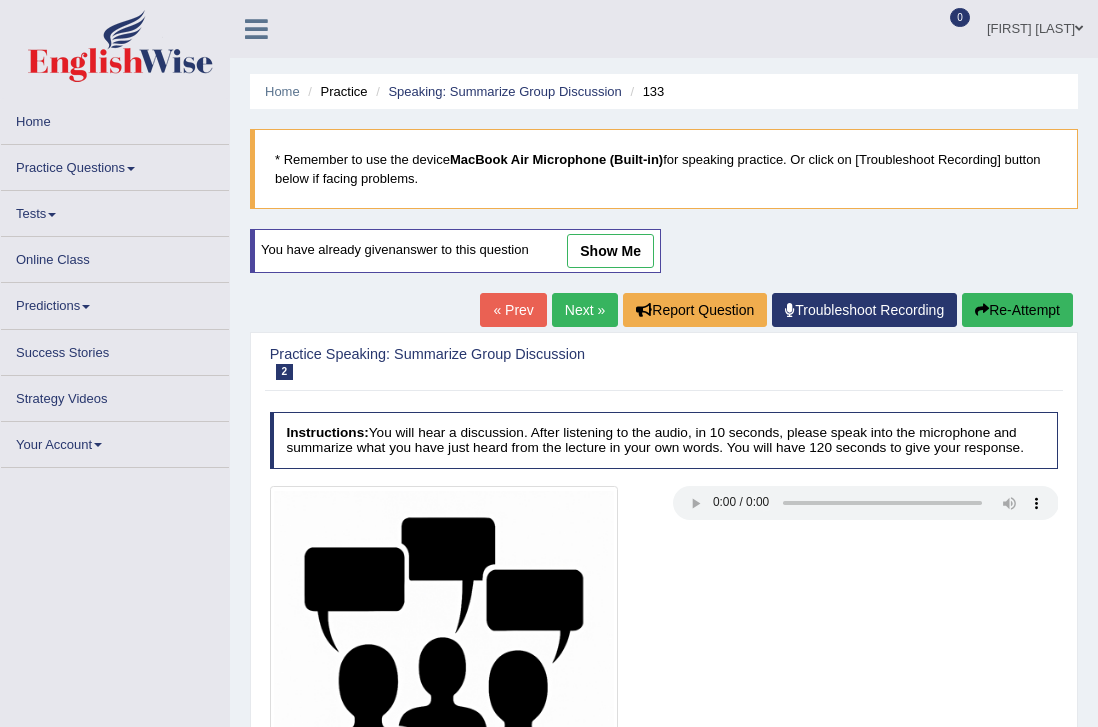 scroll, scrollTop: 0, scrollLeft: 0, axis: both 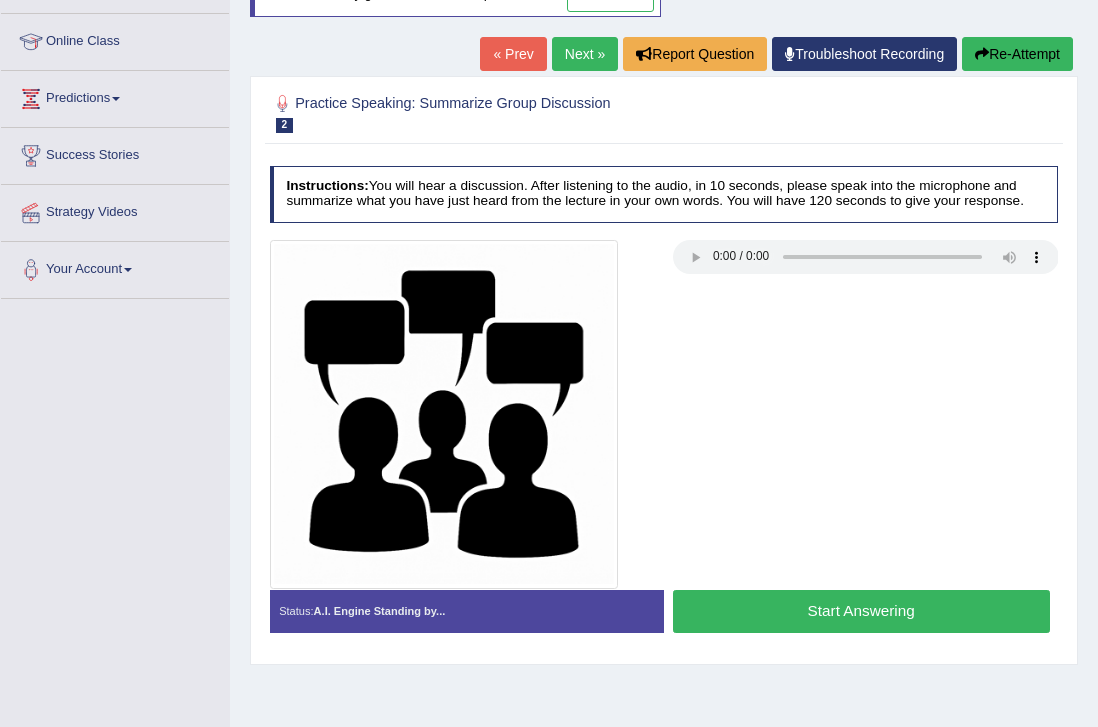 click on "Start Answering" at bounding box center [861, 611] 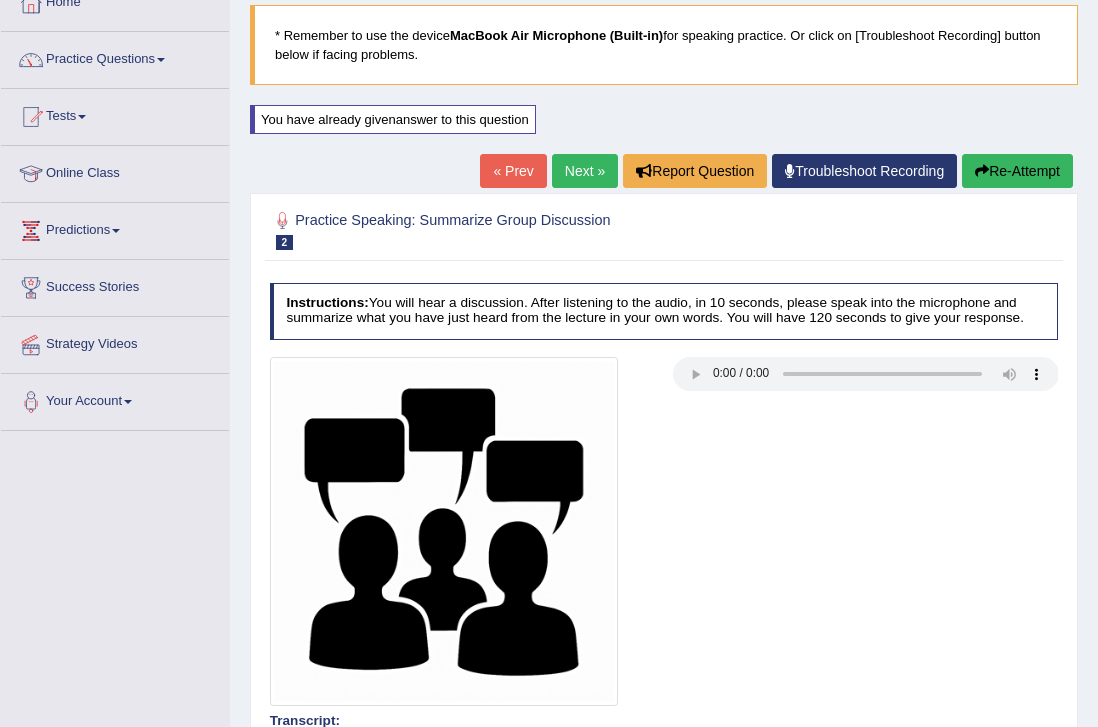 scroll, scrollTop: 0, scrollLeft: 0, axis: both 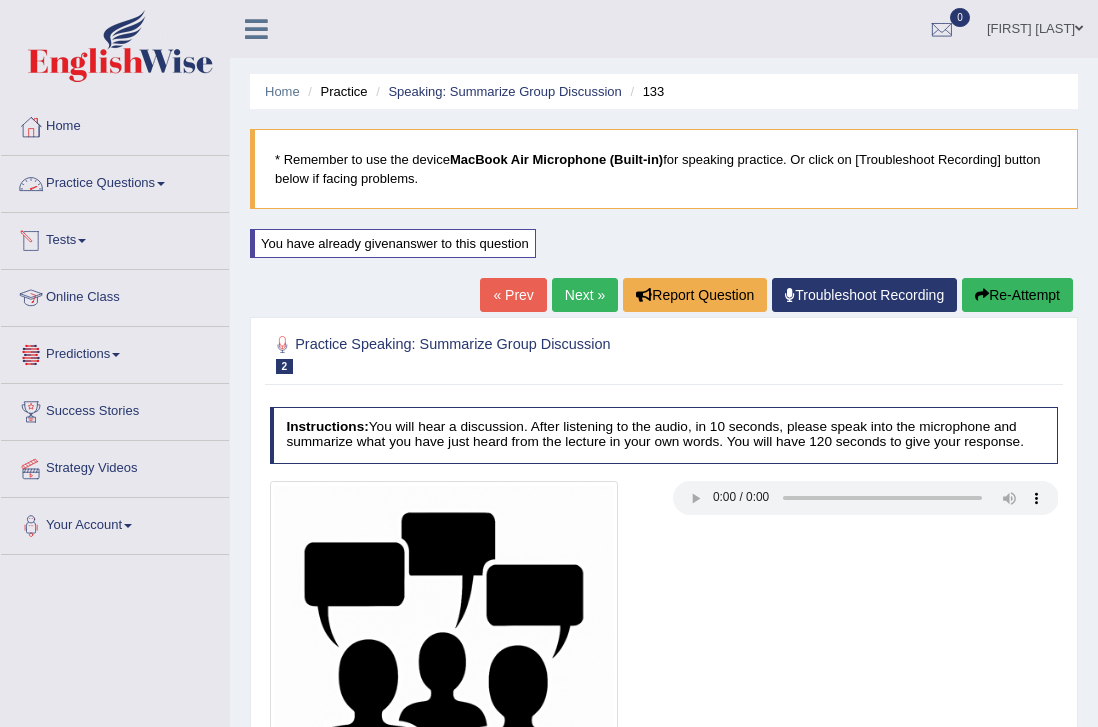 click on "Practice Questions" at bounding box center [115, 181] 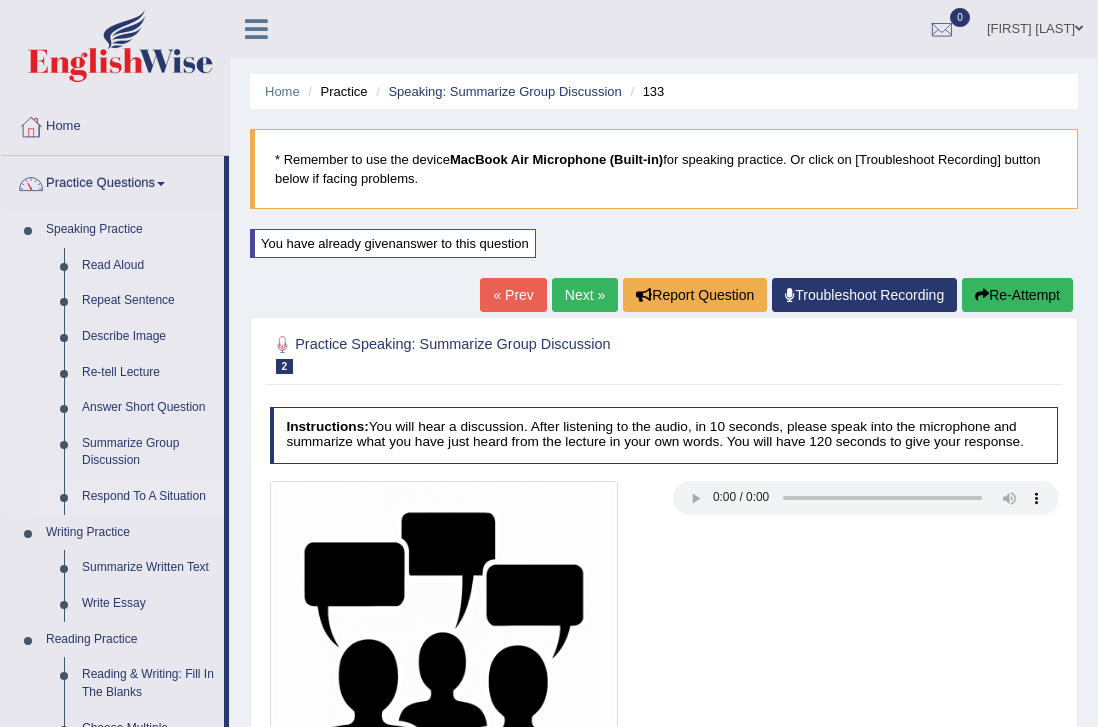 click on "Respond To A Situation" at bounding box center [148, 497] 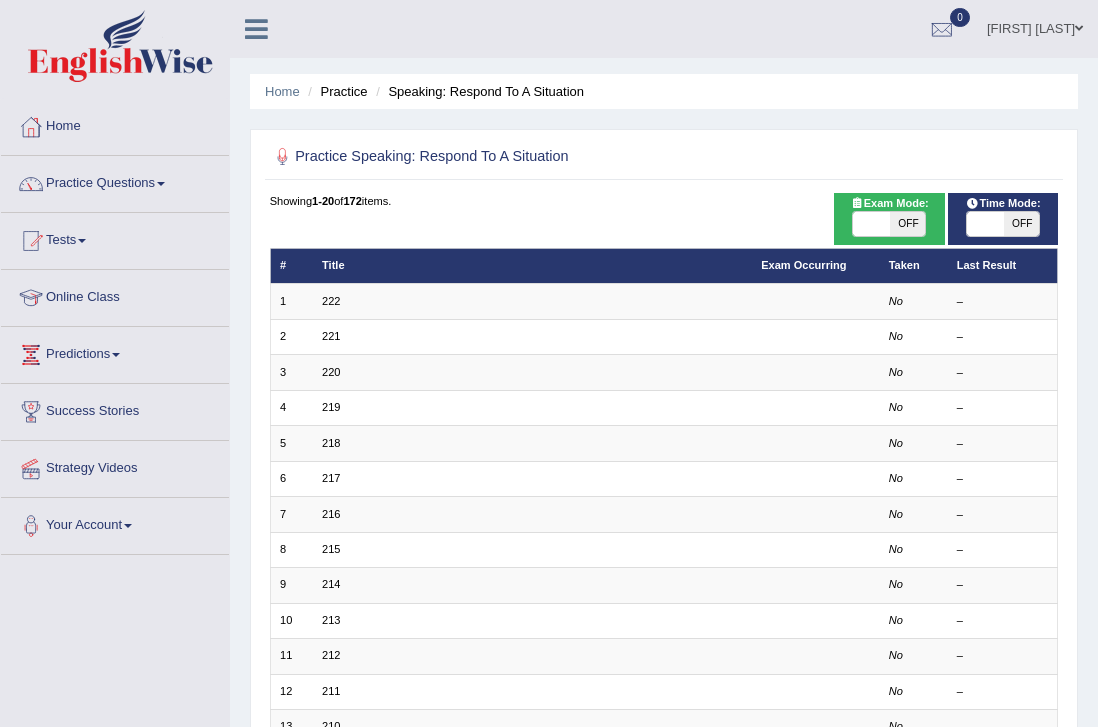 scroll, scrollTop: 0, scrollLeft: 0, axis: both 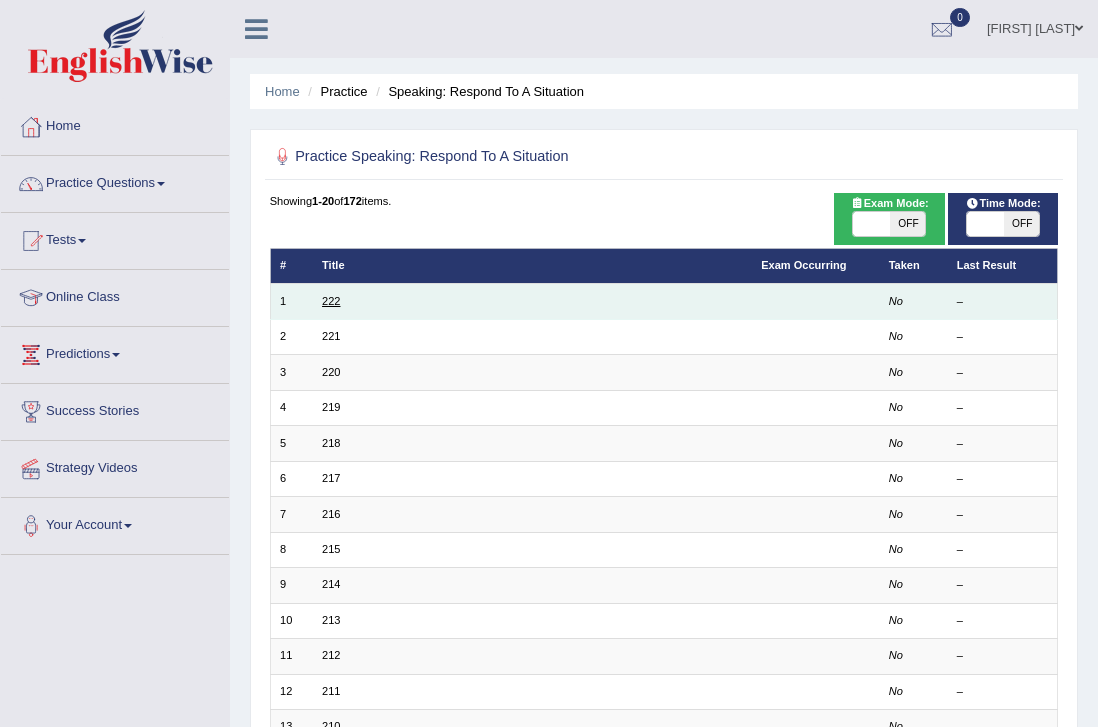 click on "222" at bounding box center (331, 301) 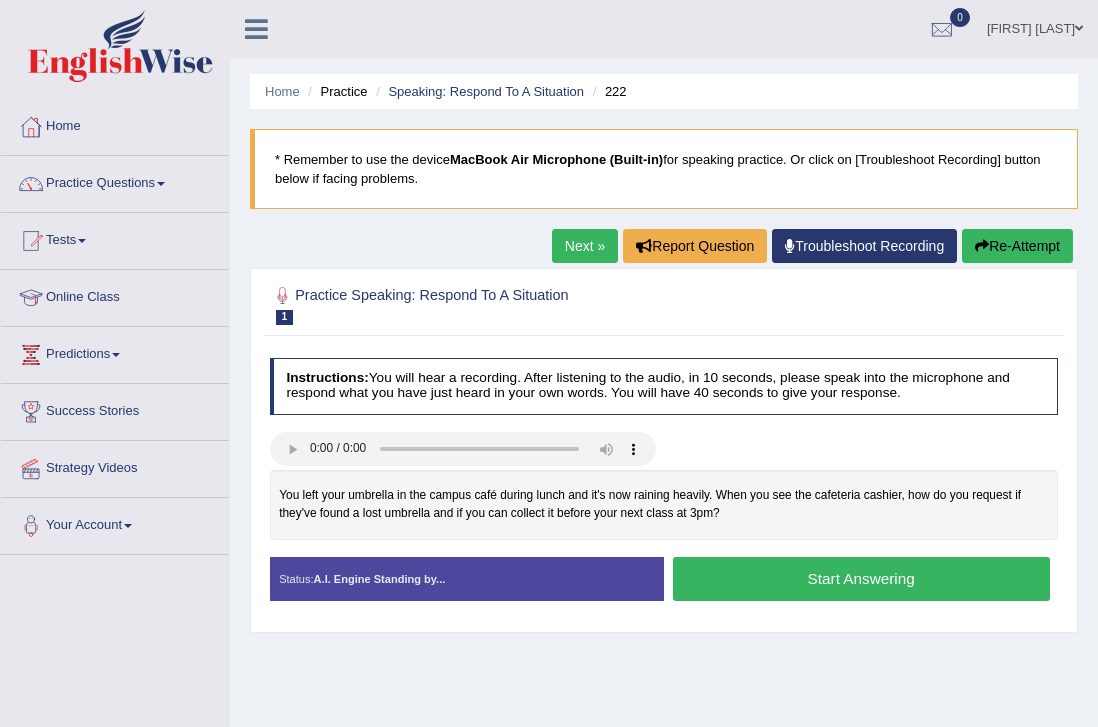 scroll, scrollTop: 0, scrollLeft: 0, axis: both 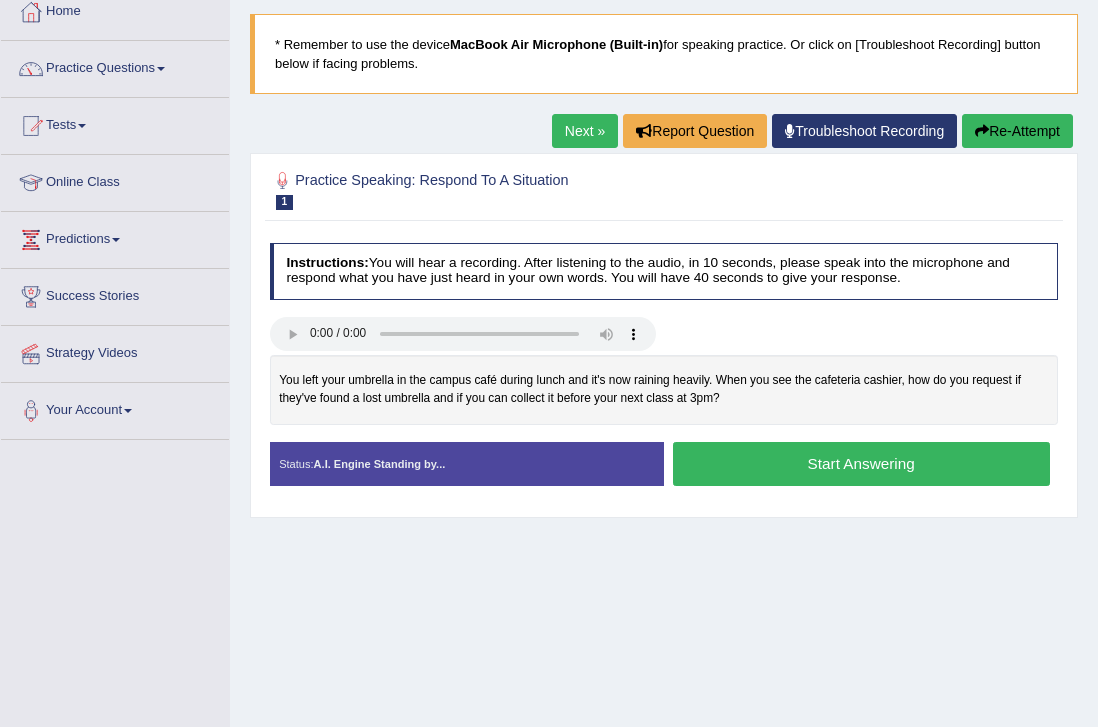 click on "Start Answering" at bounding box center (861, 463) 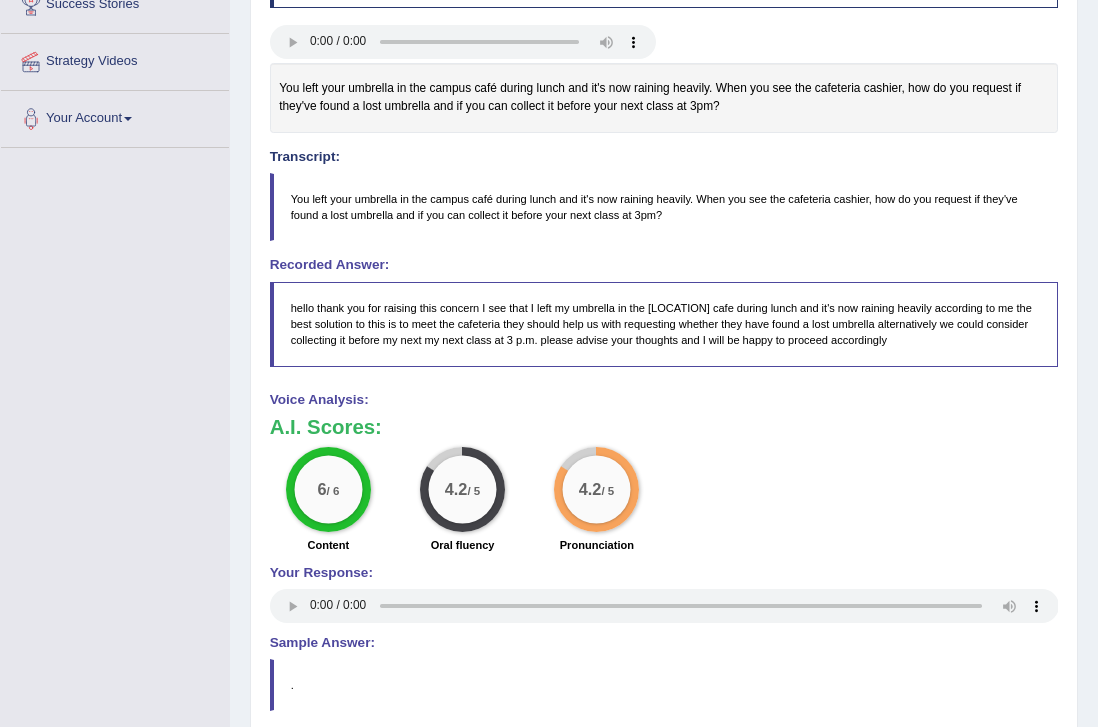 scroll, scrollTop: 0, scrollLeft: 0, axis: both 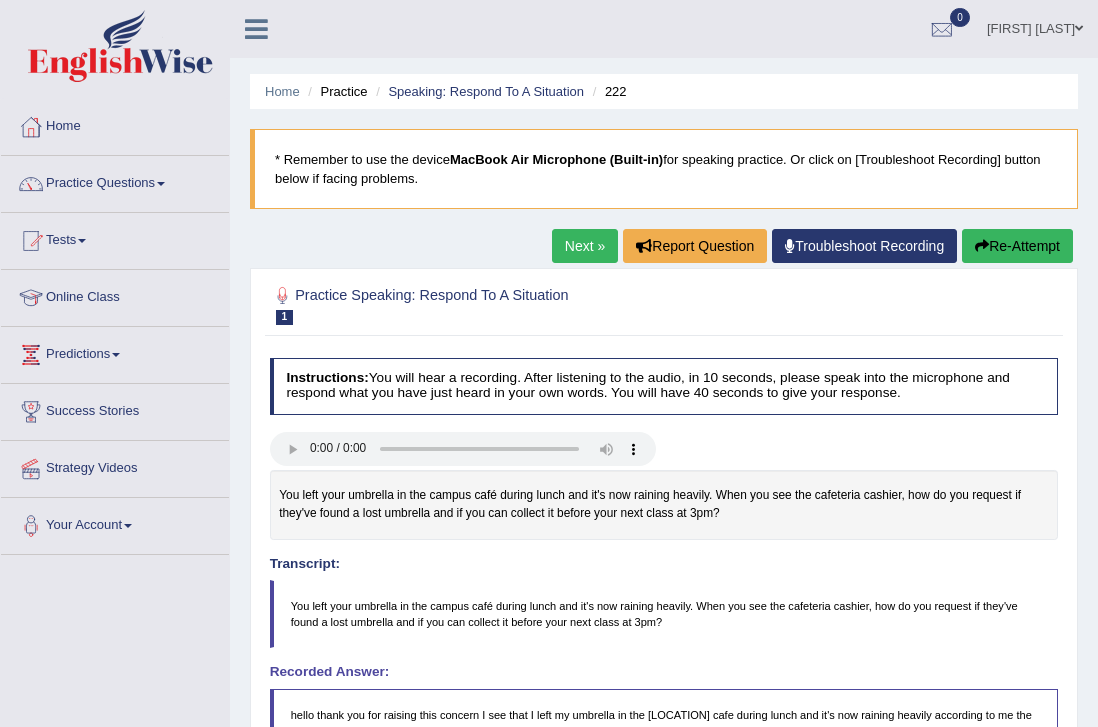 click on "Next »" at bounding box center (585, 246) 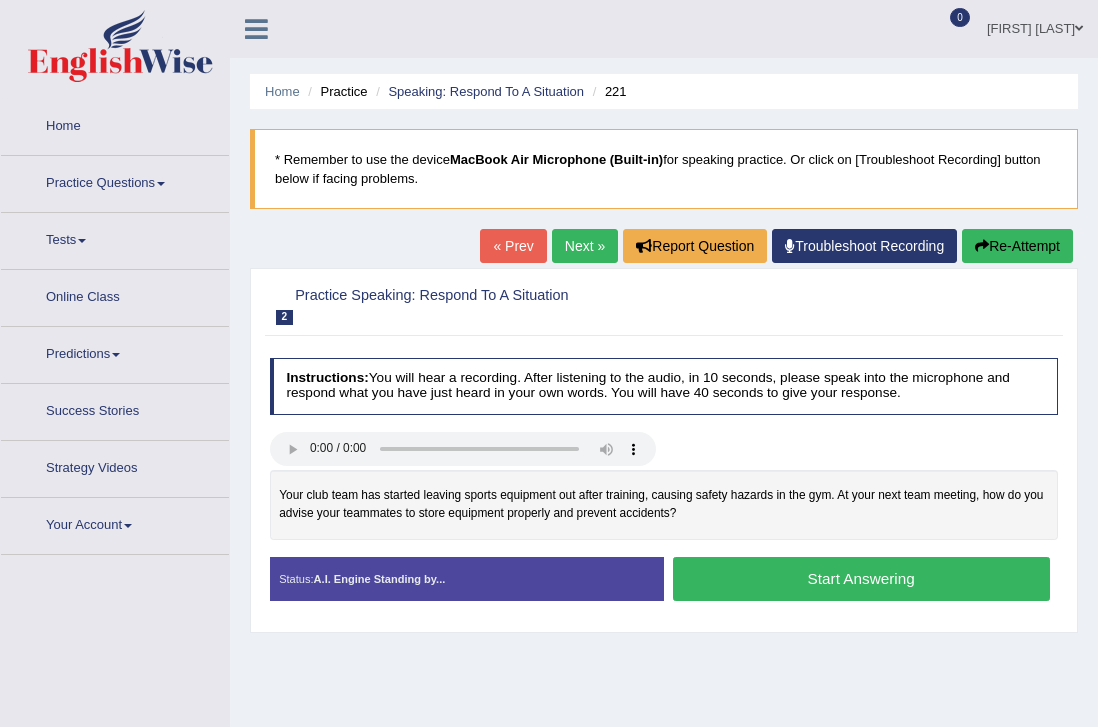 scroll, scrollTop: 0, scrollLeft: 0, axis: both 